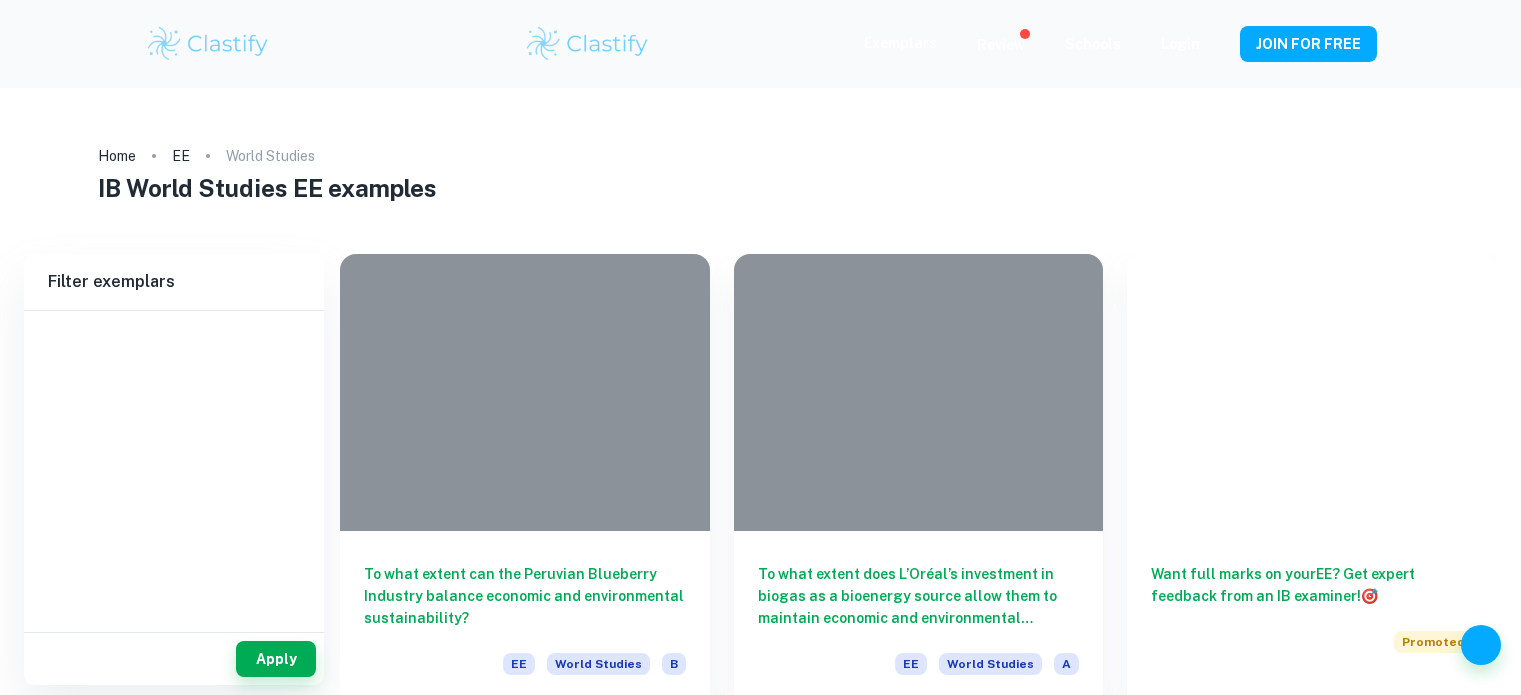scroll, scrollTop: 0, scrollLeft: 0, axis: both 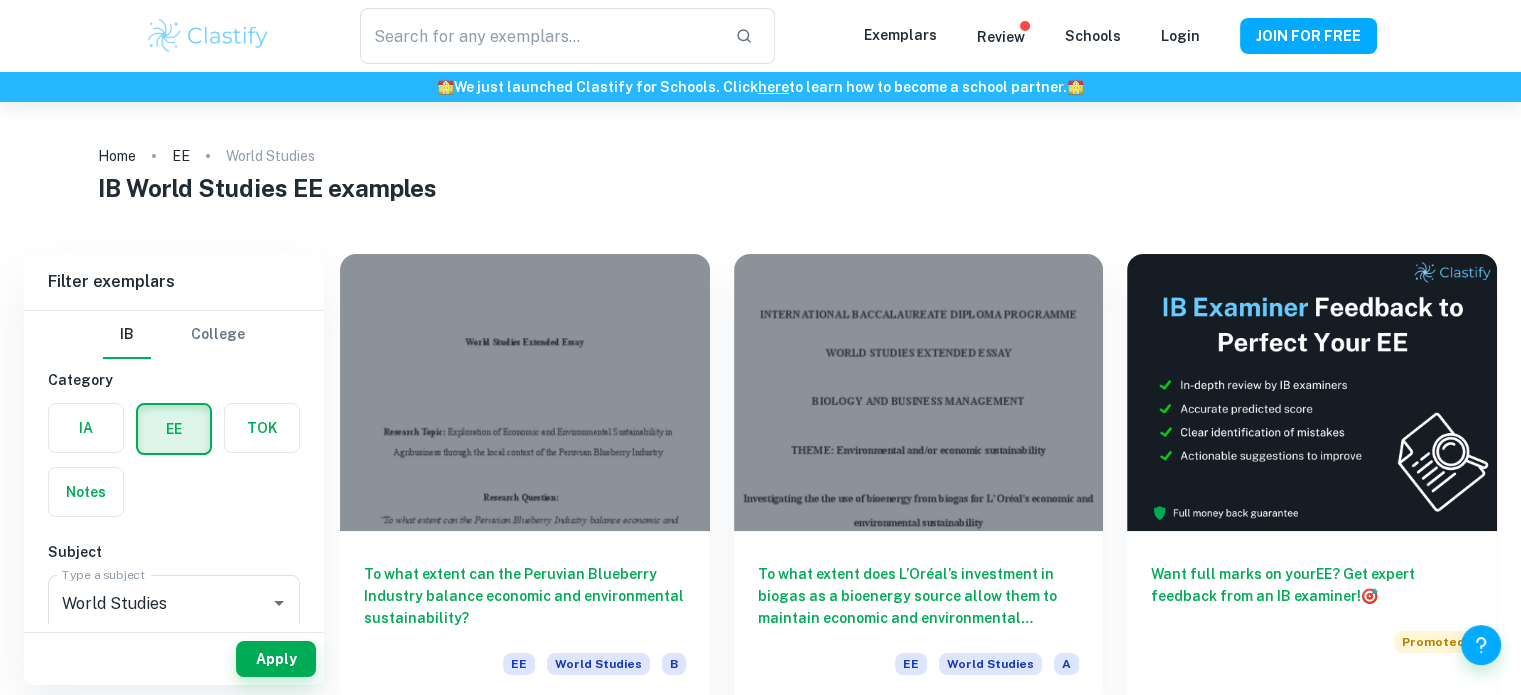 type on "World Studies" 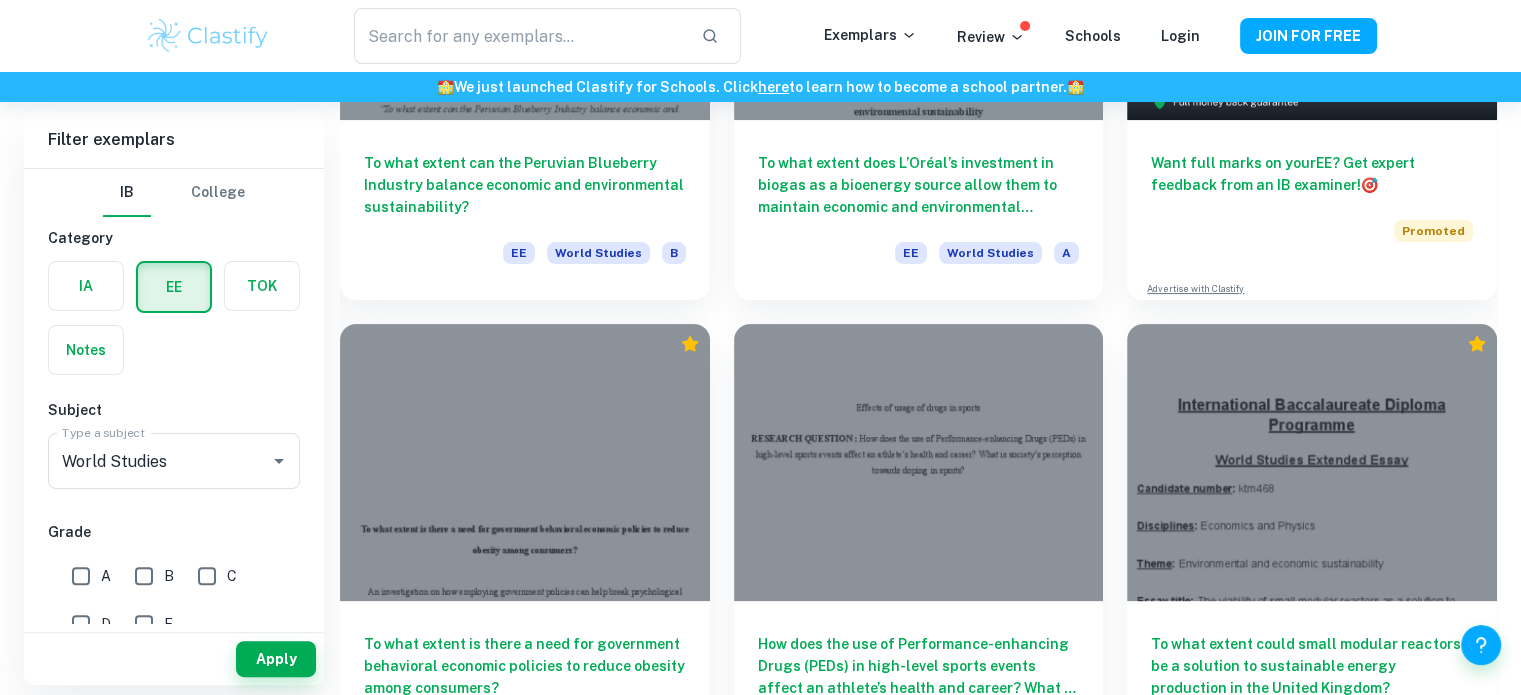 scroll, scrollTop: 416, scrollLeft: 0, axis: vertical 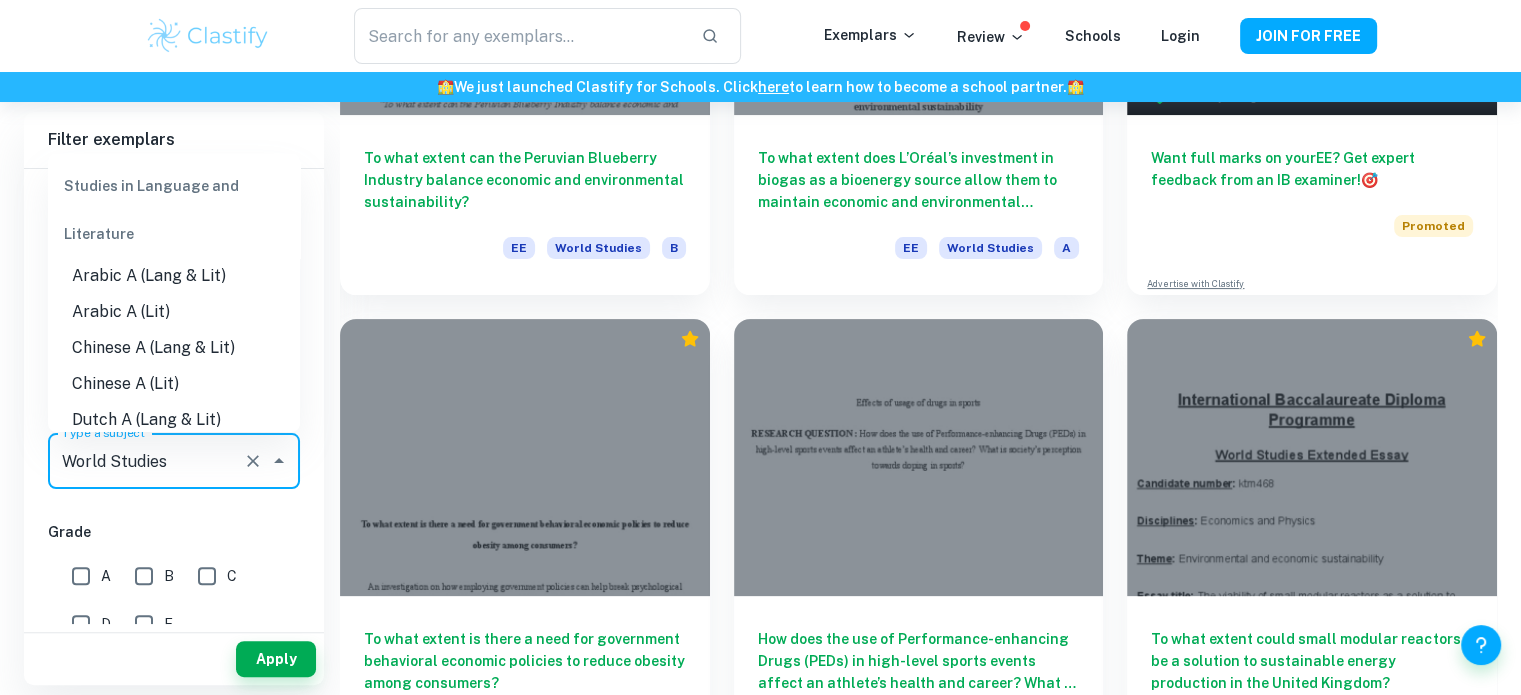 click on "World Studies" at bounding box center [146, 461] 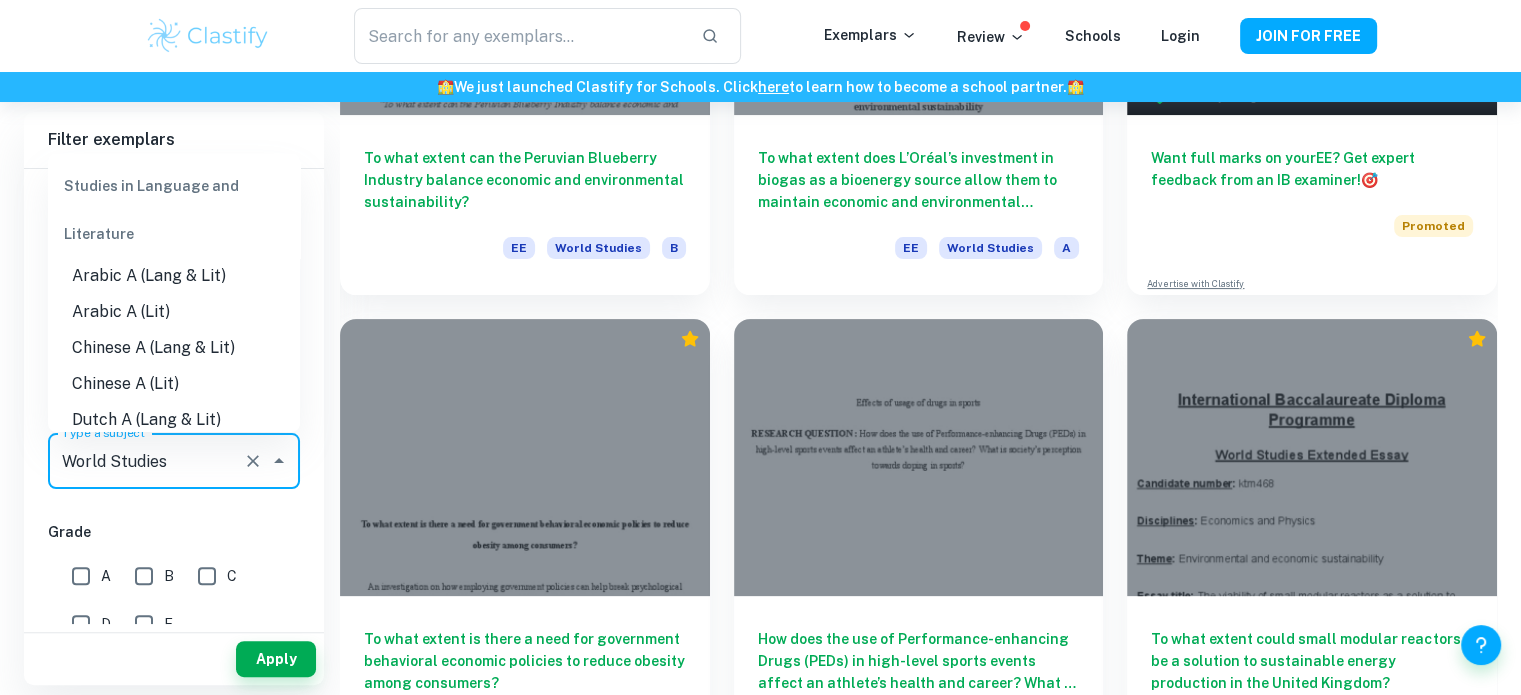 scroll, scrollTop: 2718, scrollLeft: 0, axis: vertical 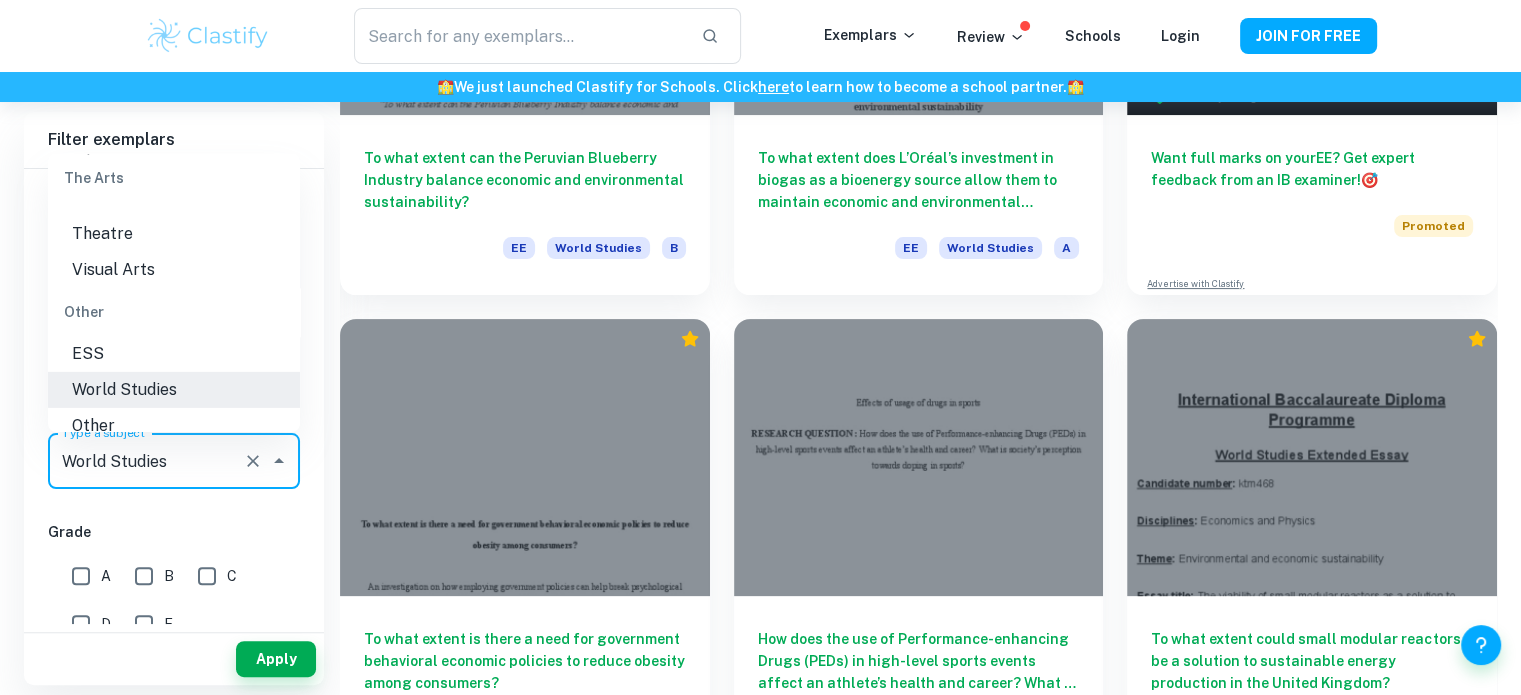 click on "World Studies" at bounding box center (146, 461) 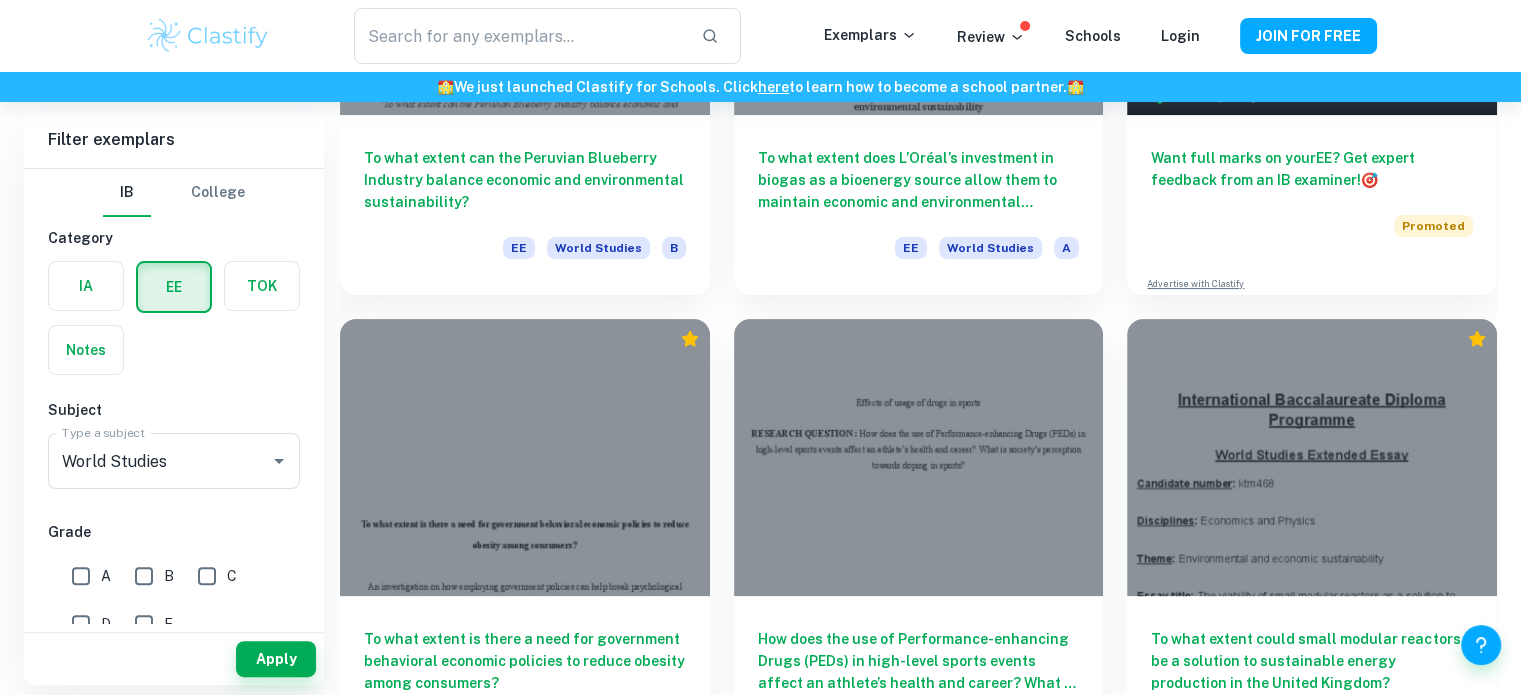 click on "A B C D E" at bounding box center (178, 596) 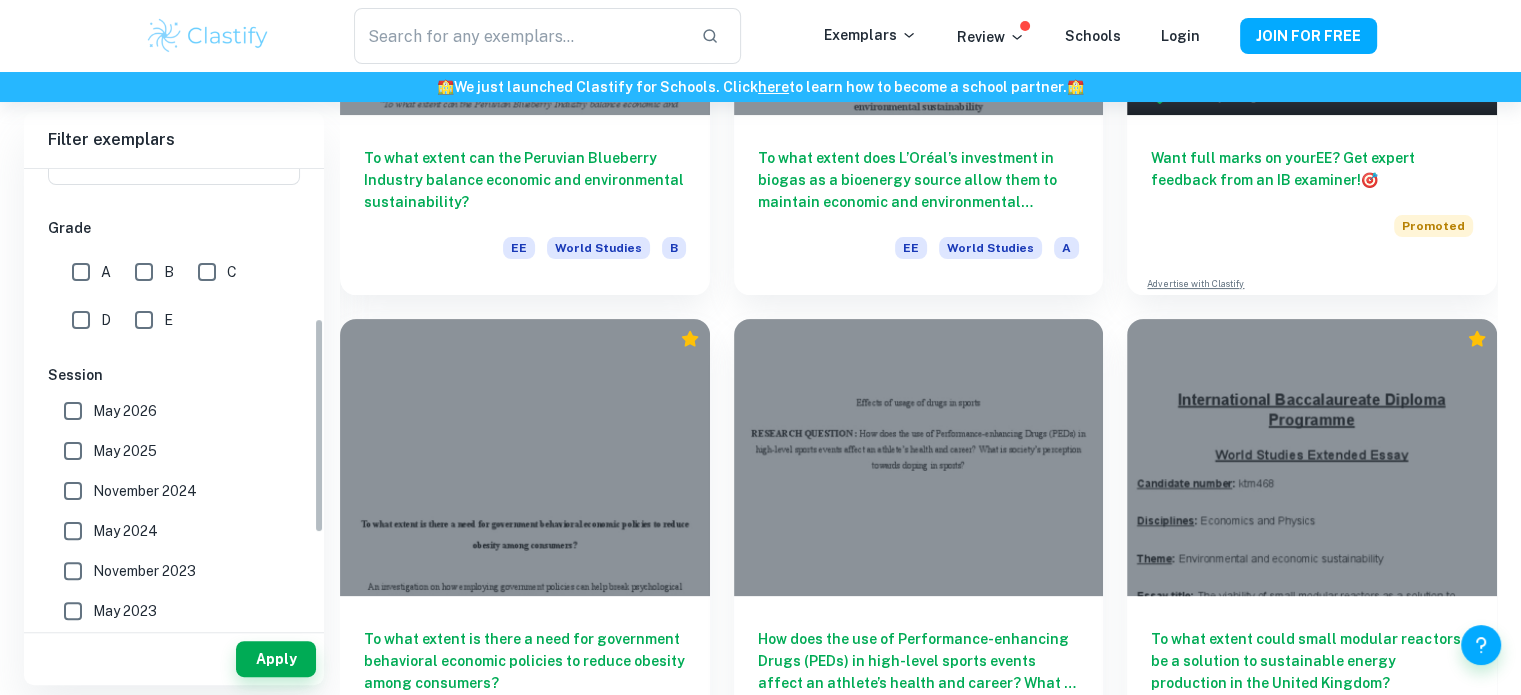 scroll, scrollTop: 316, scrollLeft: 0, axis: vertical 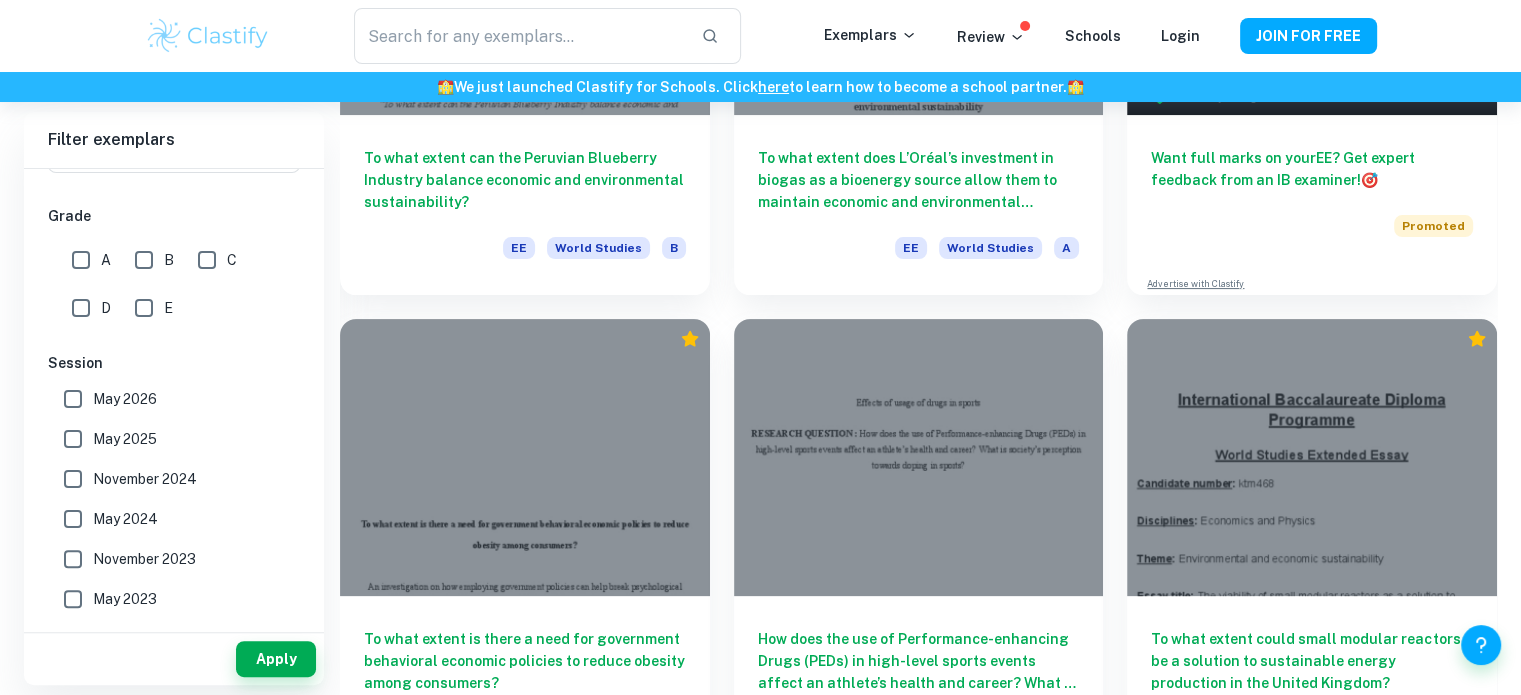 click on "A" at bounding box center (81, 260) 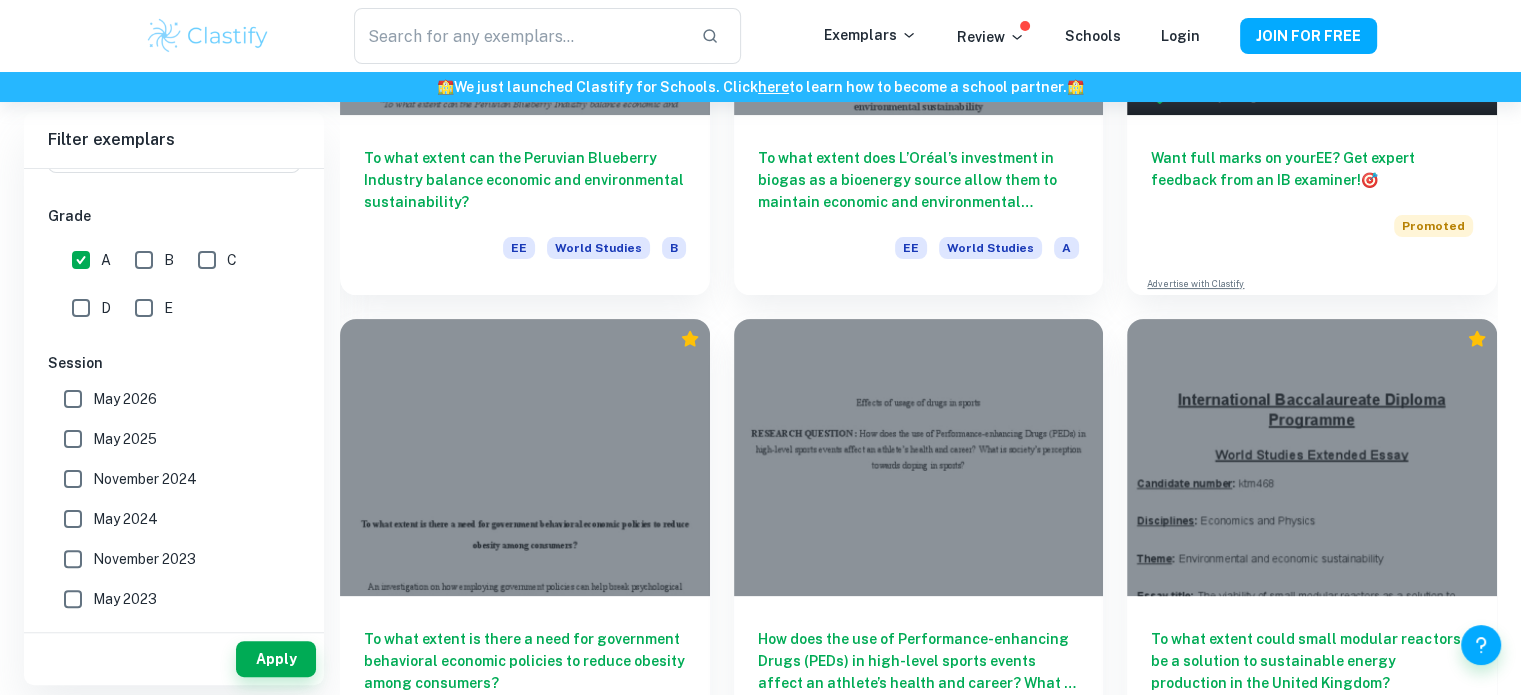 click on "B" at bounding box center [144, 260] 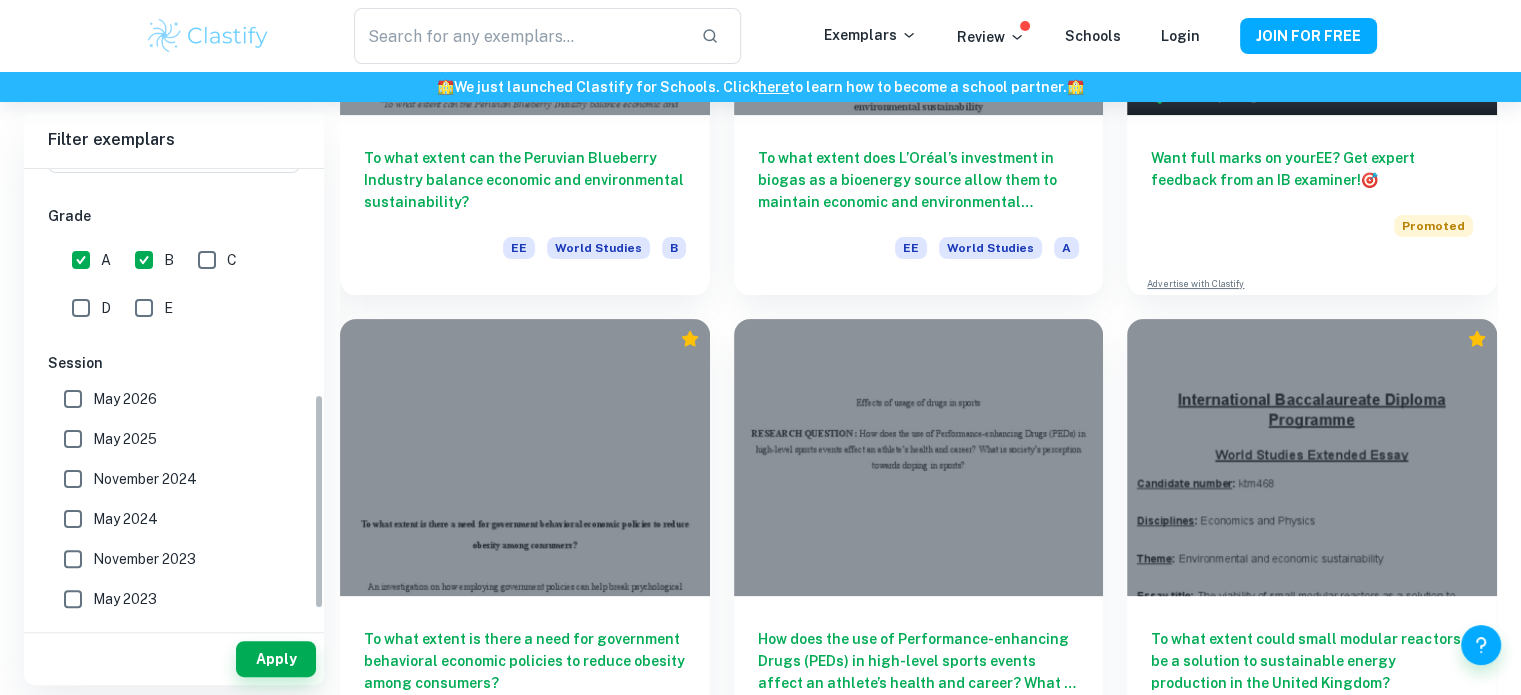 scroll, scrollTop: 508, scrollLeft: 0, axis: vertical 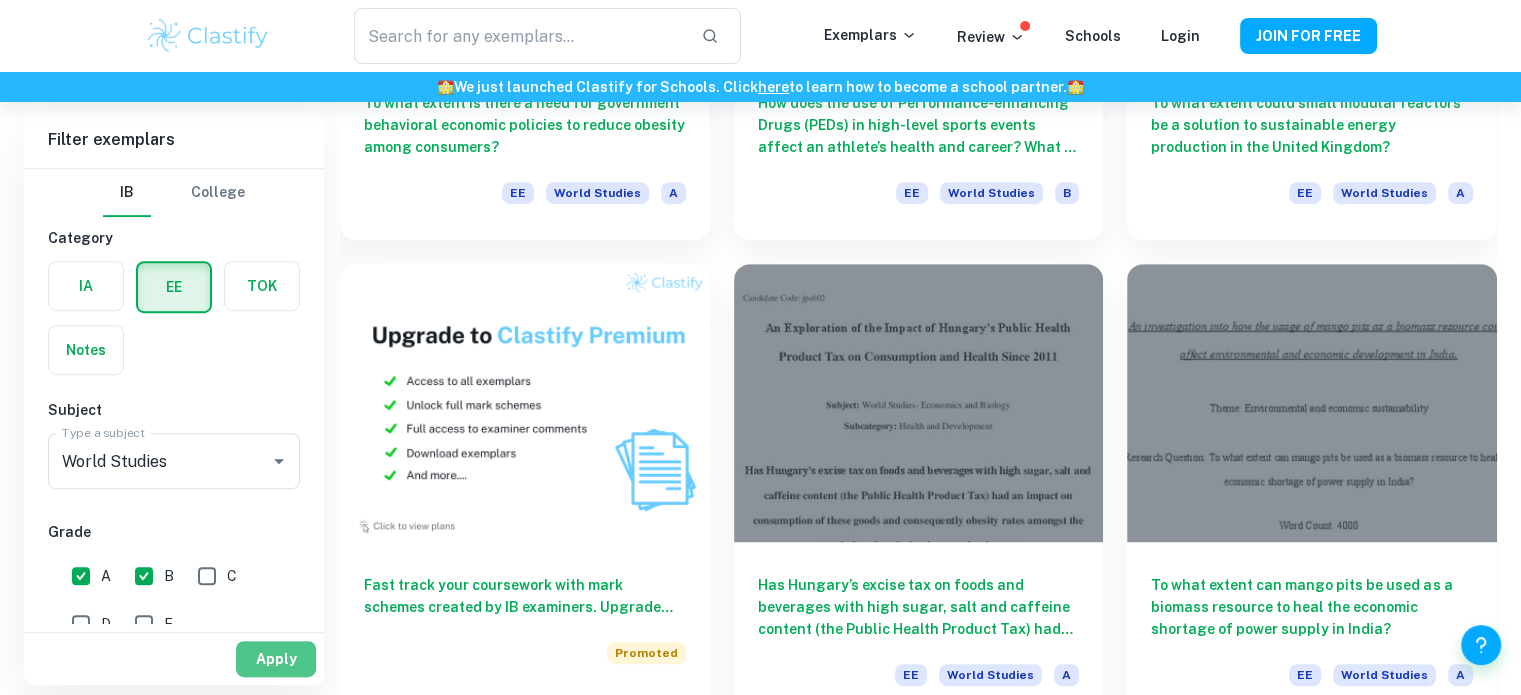 click on "Apply" at bounding box center [276, 659] 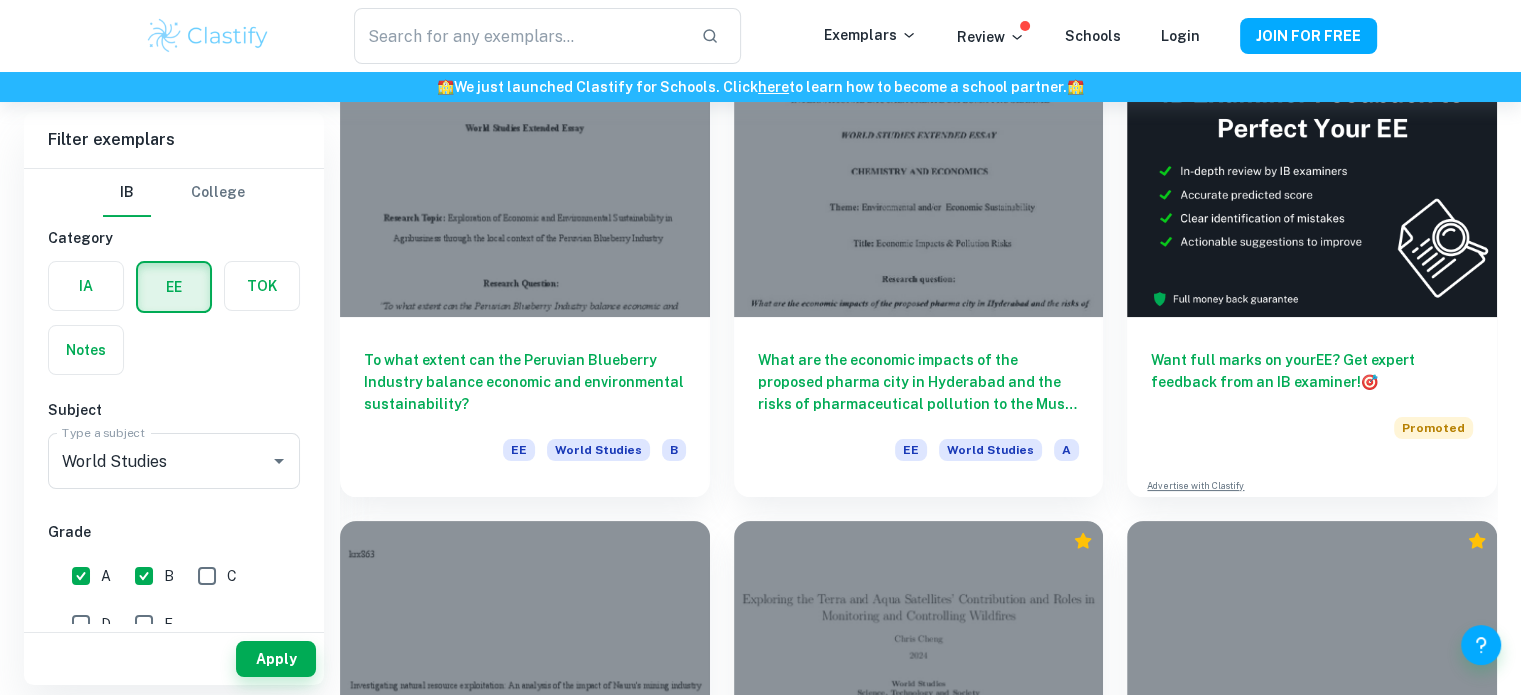 scroll, scrollTop: 0, scrollLeft: 0, axis: both 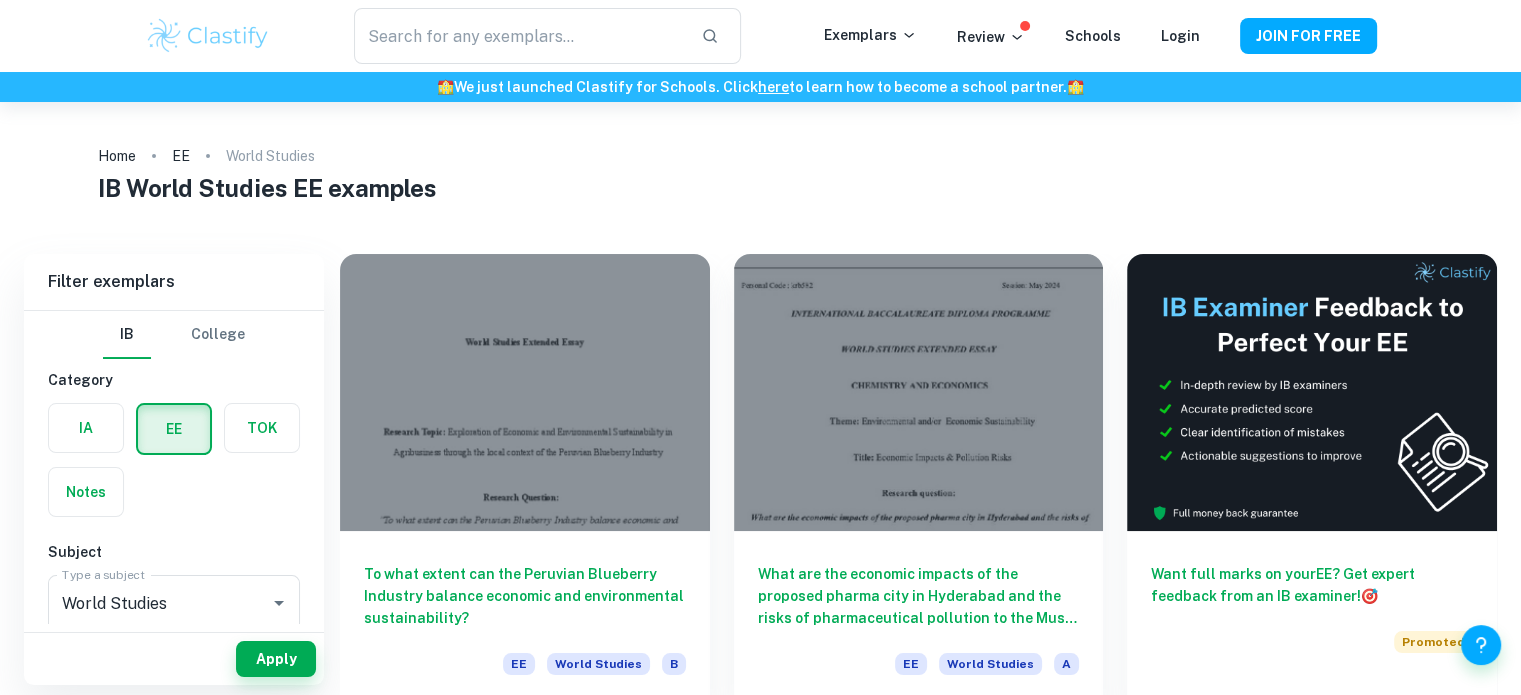 click on "Home [ORGANIZATION] Studies" at bounding box center (761, 156) 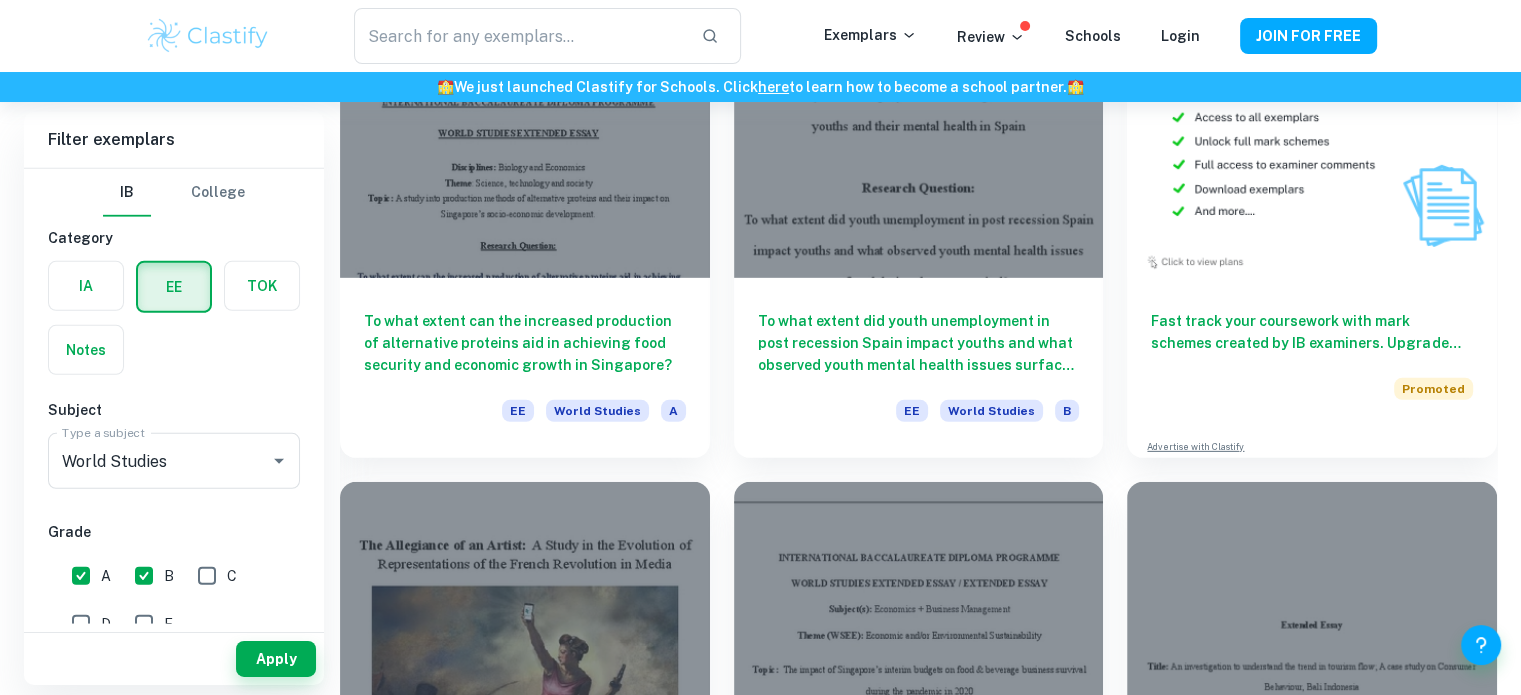 scroll, scrollTop: 6031, scrollLeft: 0, axis: vertical 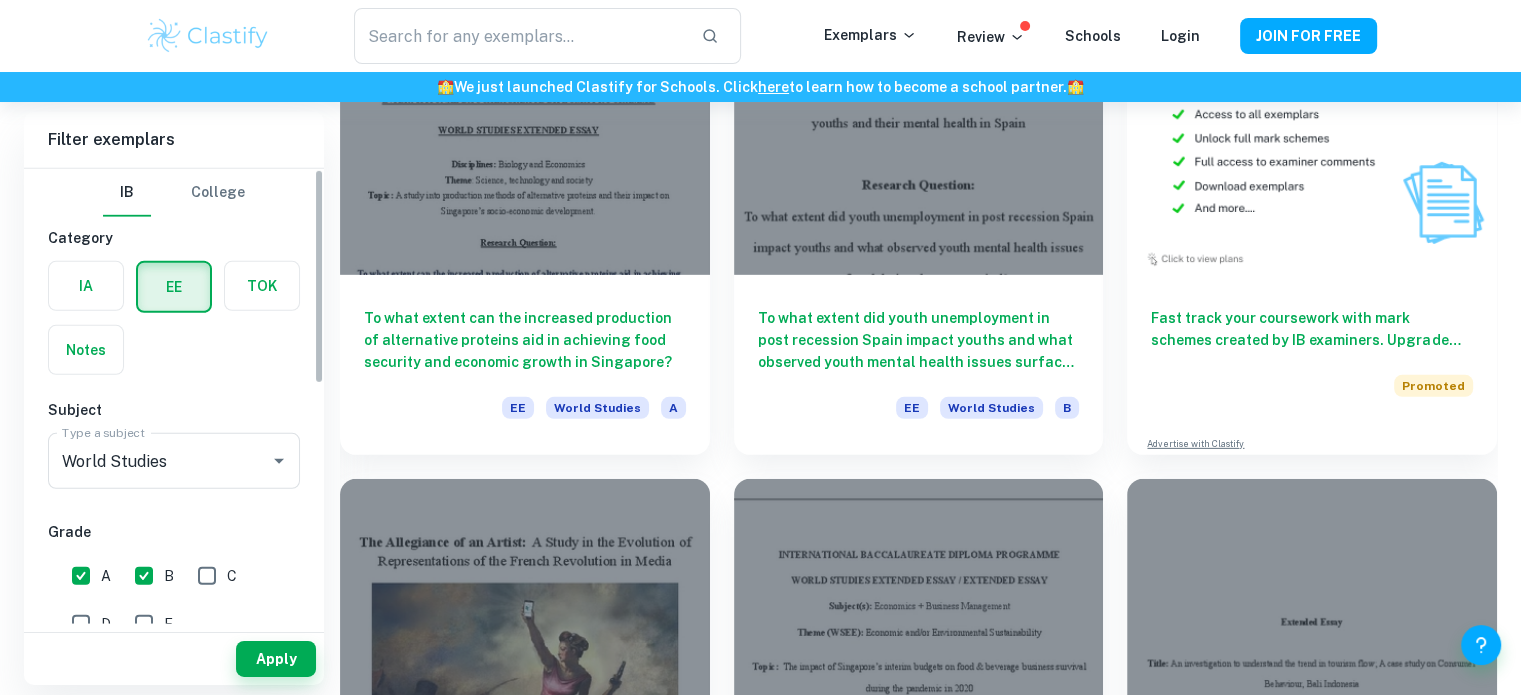 click on "Type a subject World Studies Type a subject" at bounding box center (174, 465) 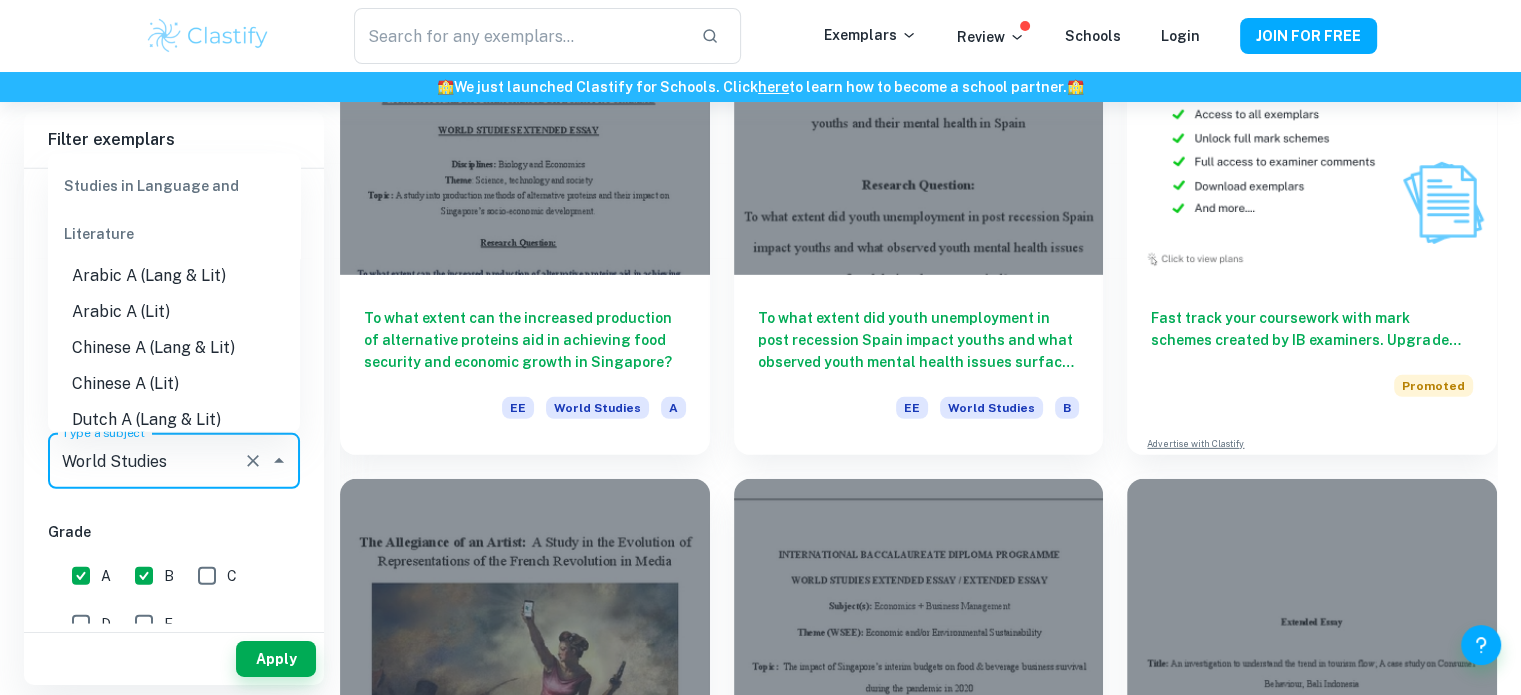 click on "World Studies" at bounding box center (146, 461) 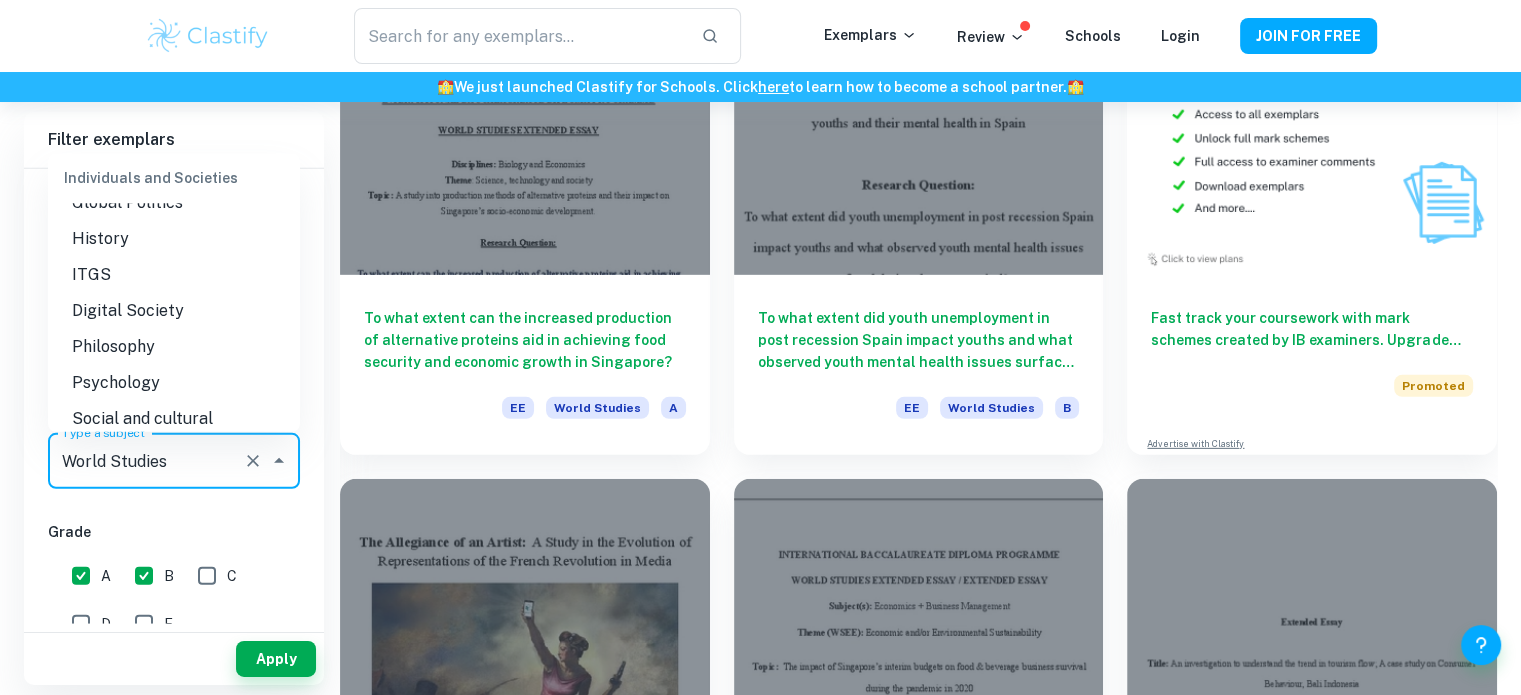 scroll, scrollTop: 1924, scrollLeft: 0, axis: vertical 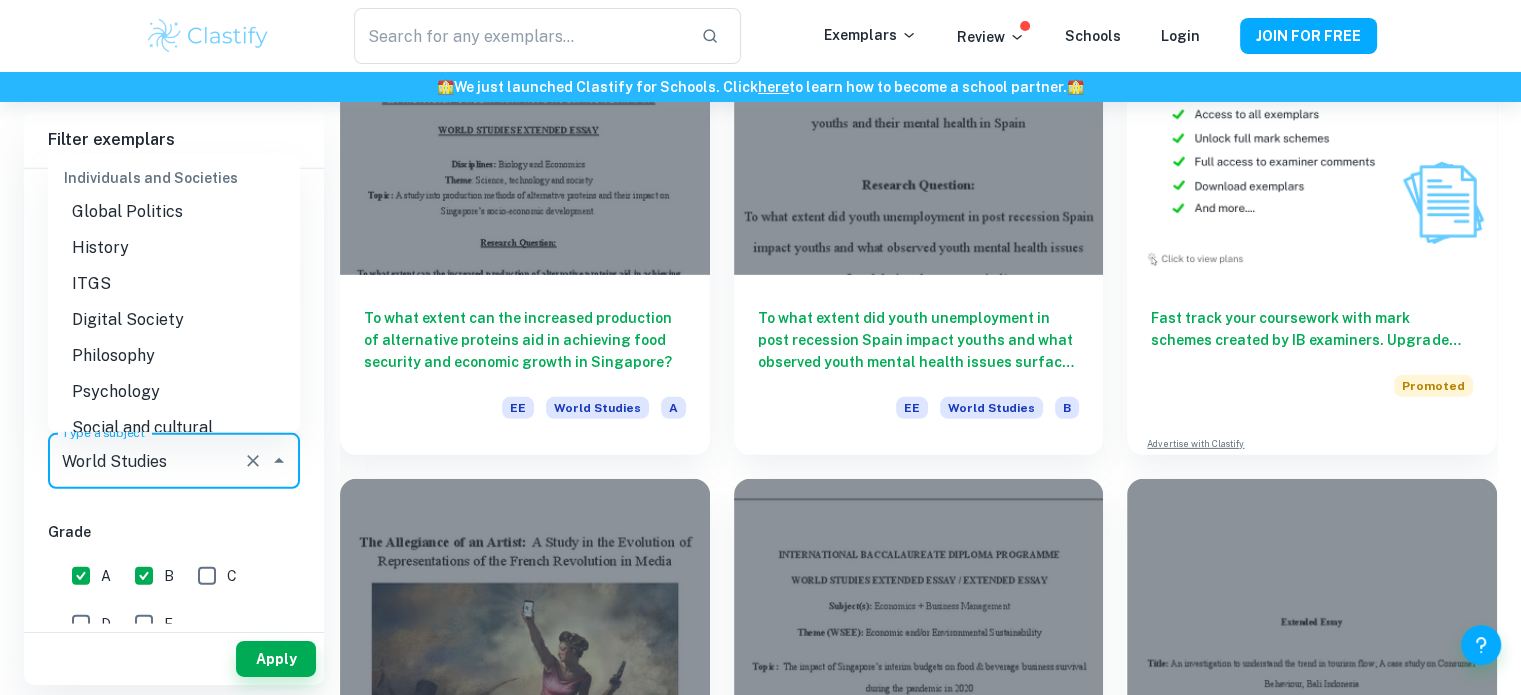 click on "Psychology" at bounding box center [174, 392] 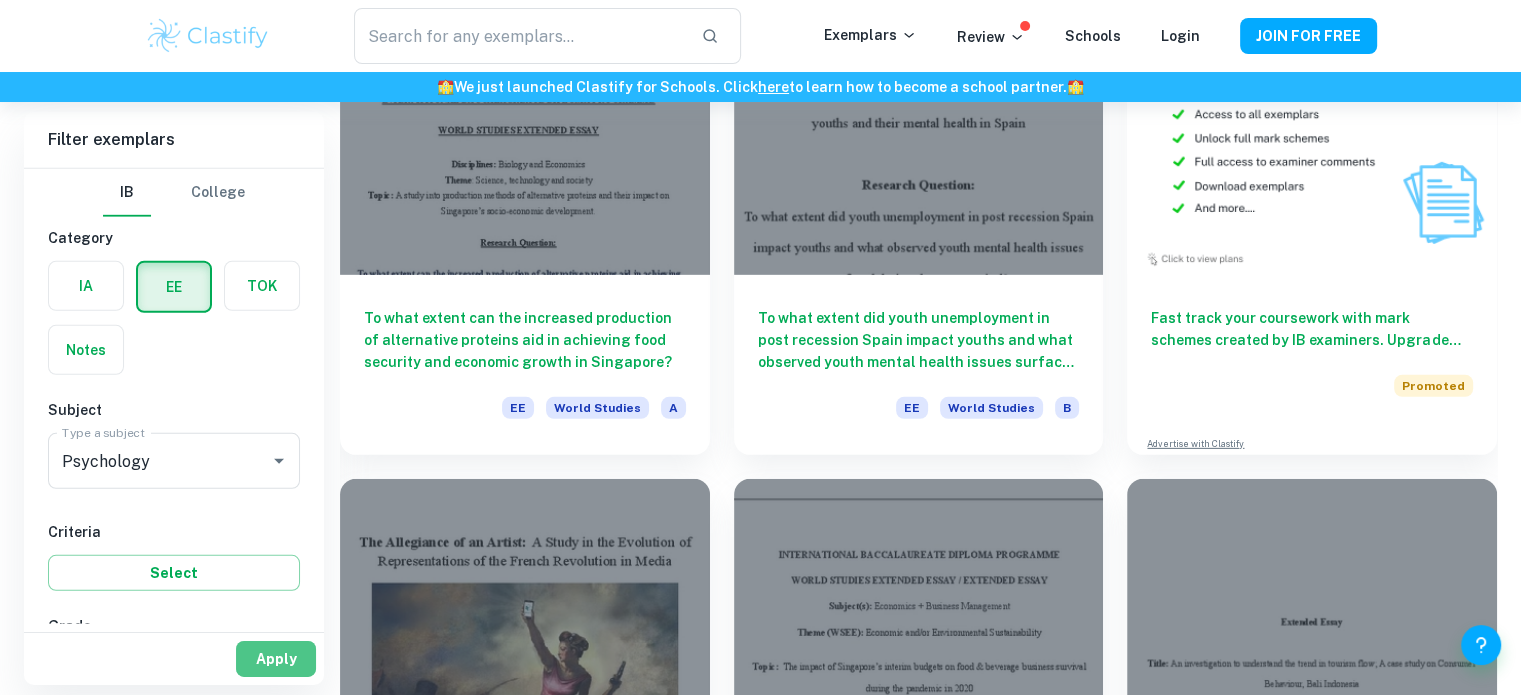 click on "Apply" at bounding box center (276, 659) 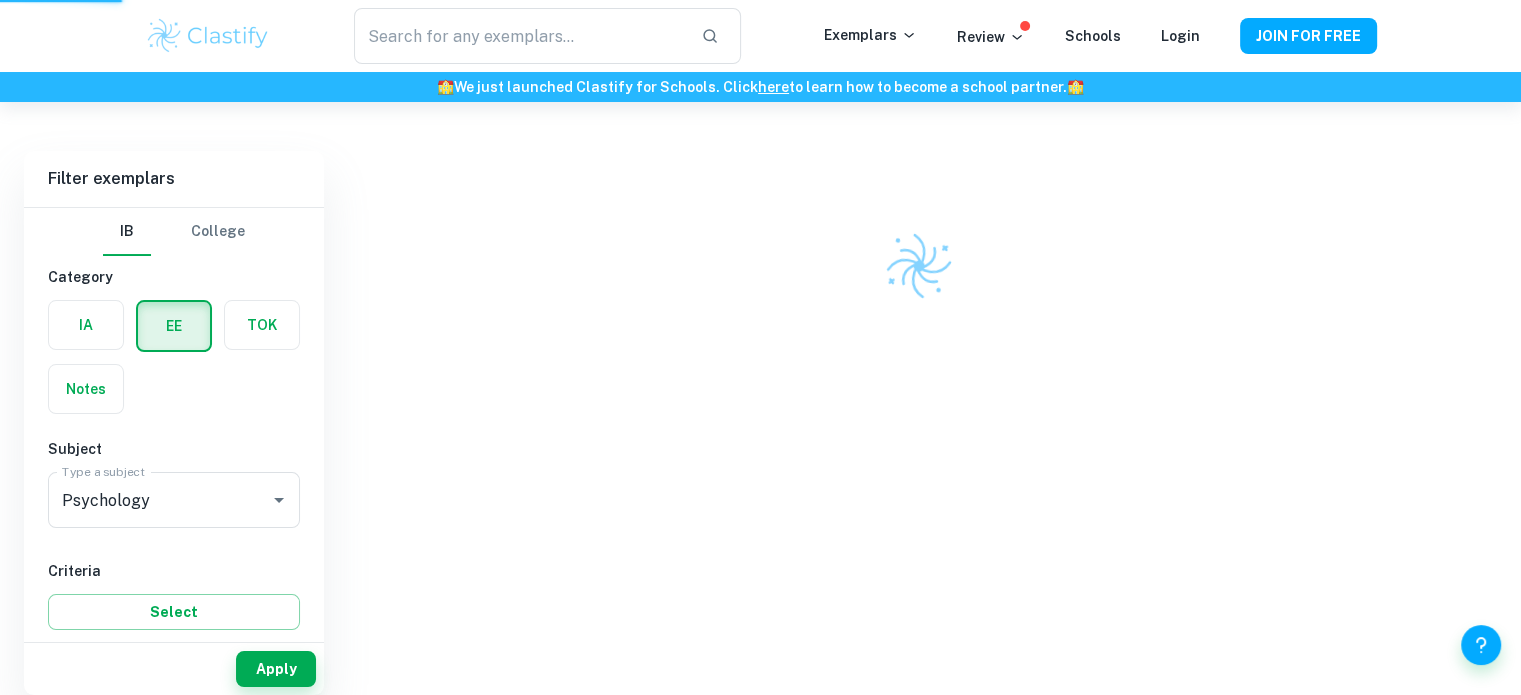 scroll, scrollTop: 102, scrollLeft: 0, axis: vertical 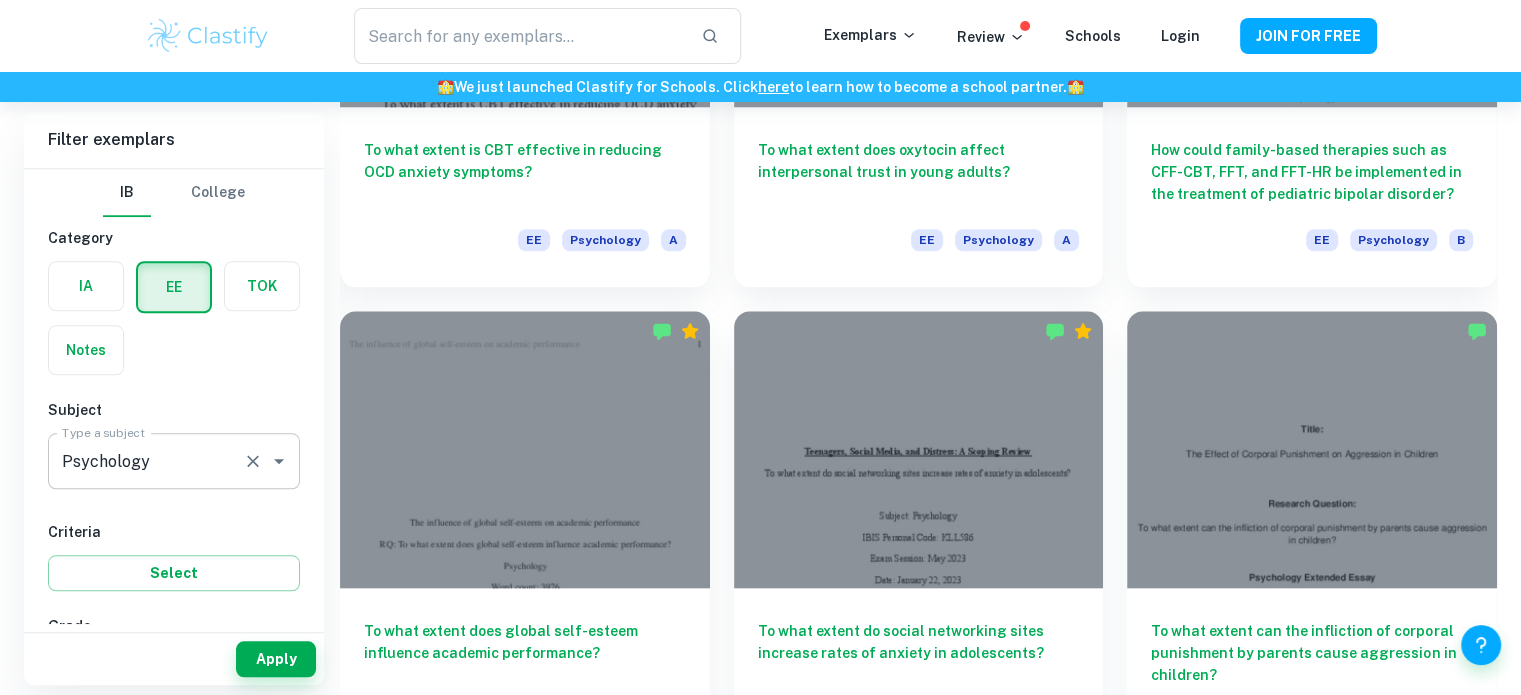 click at bounding box center [279, 461] 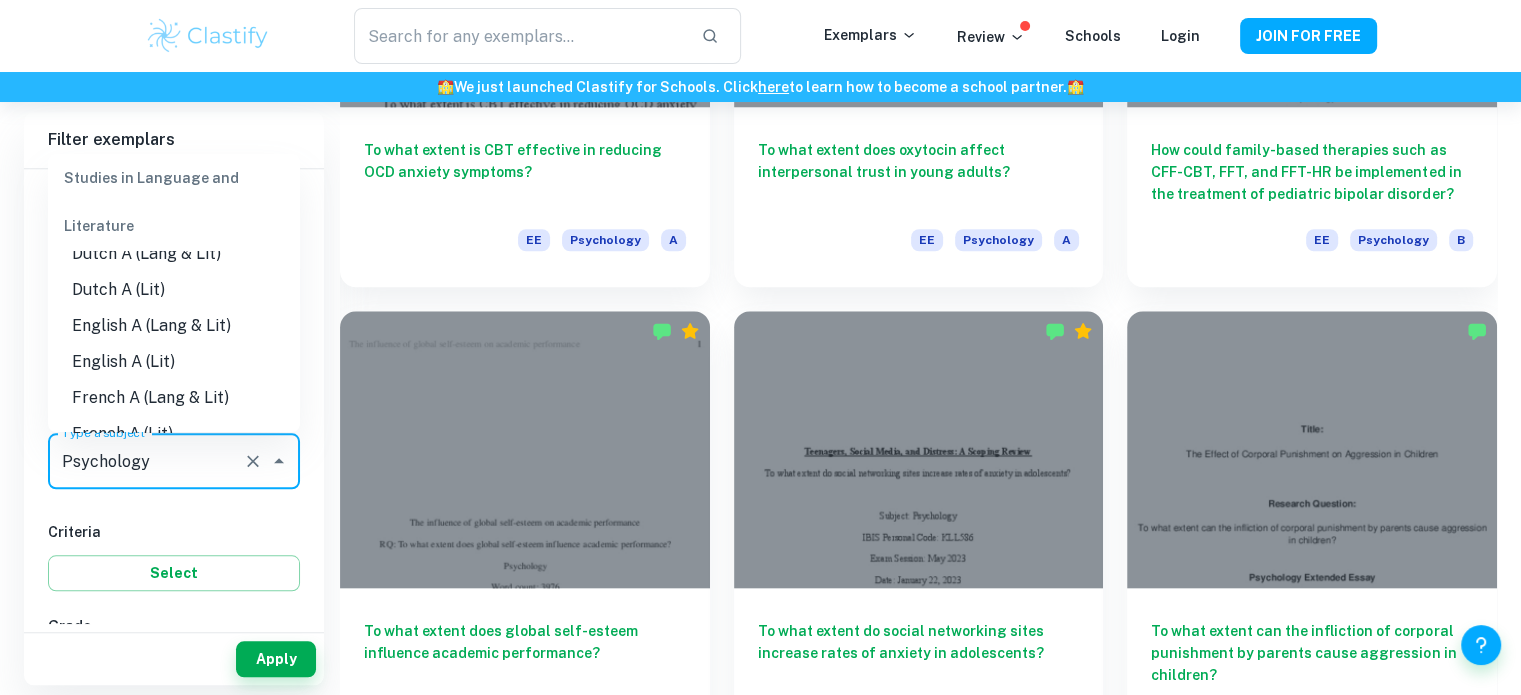 scroll, scrollTop: 165, scrollLeft: 0, axis: vertical 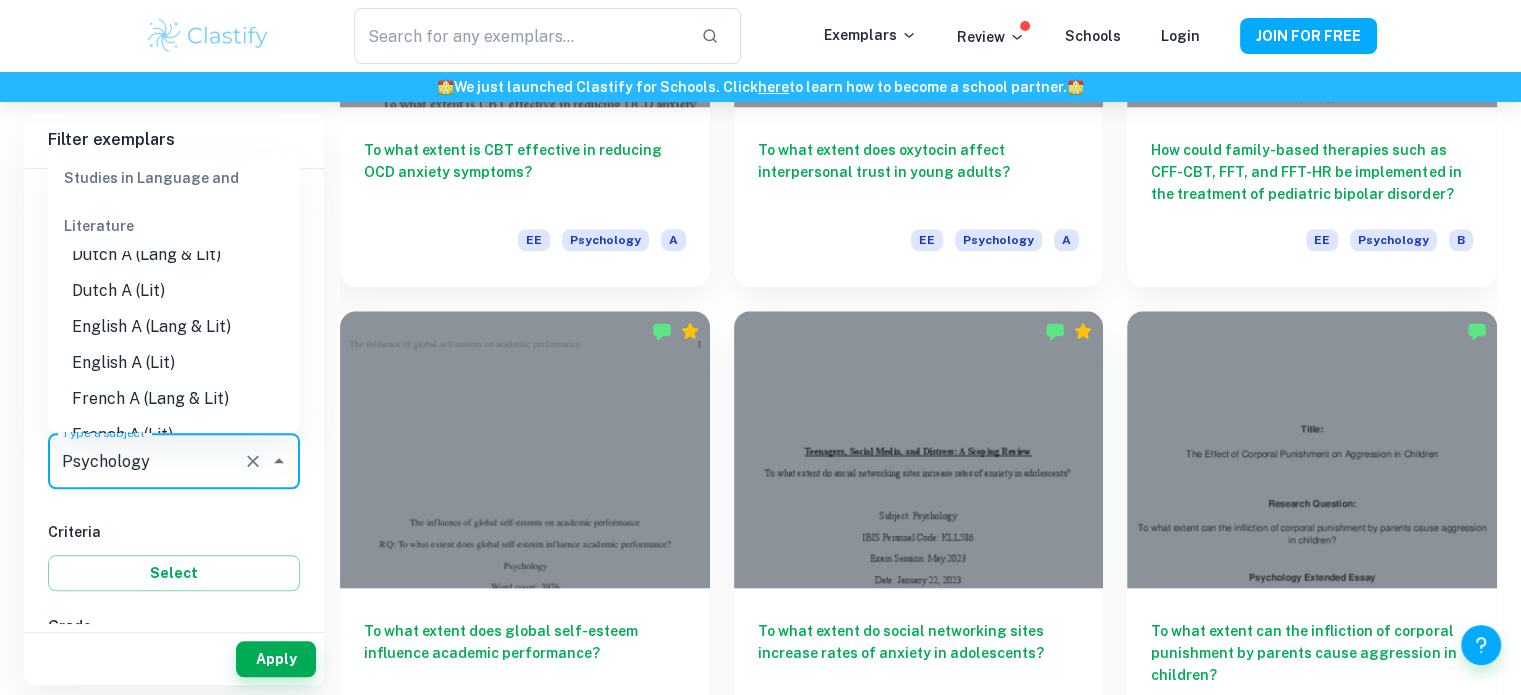 click on "English A (Lang & Lit)" at bounding box center (174, 327) 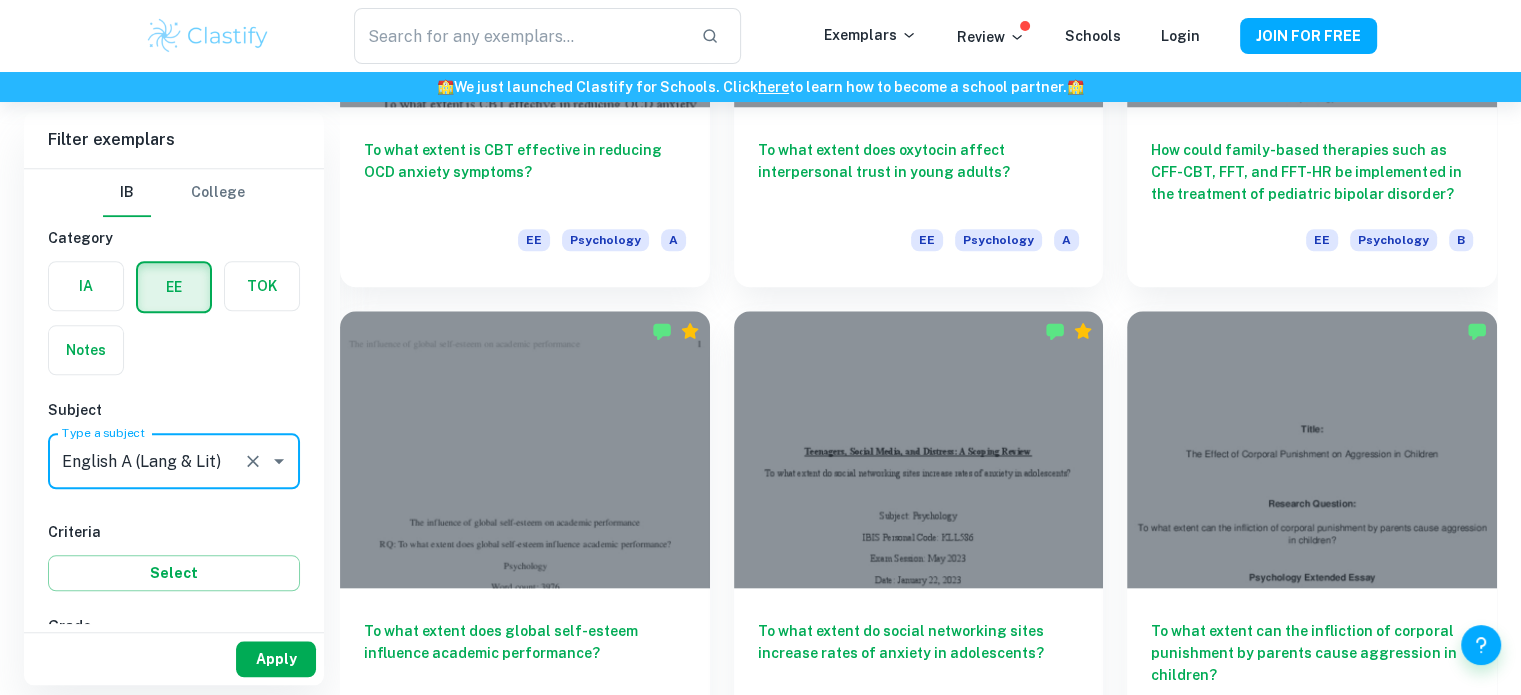 click on "Apply" at bounding box center [276, 659] 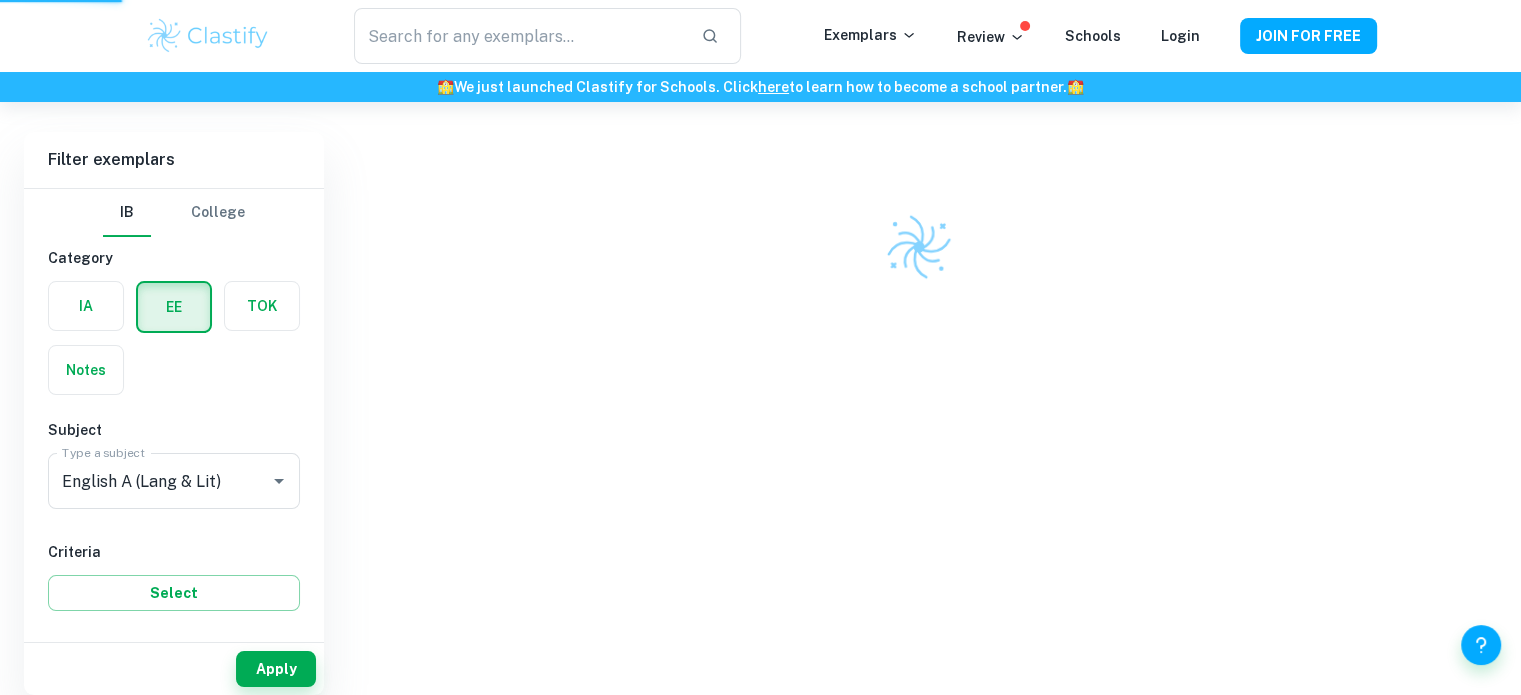 scroll, scrollTop: 102, scrollLeft: 0, axis: vertical 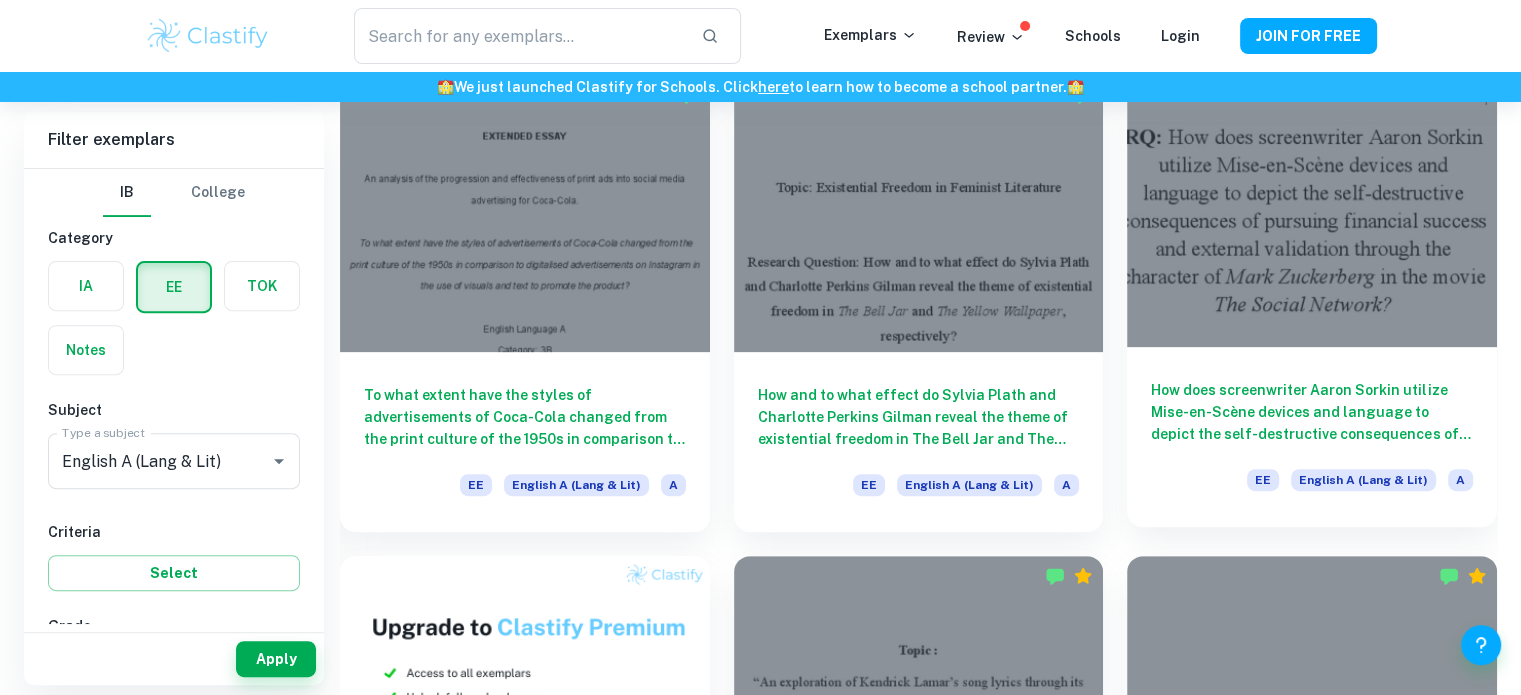 click at bounding box center (1312, 208) 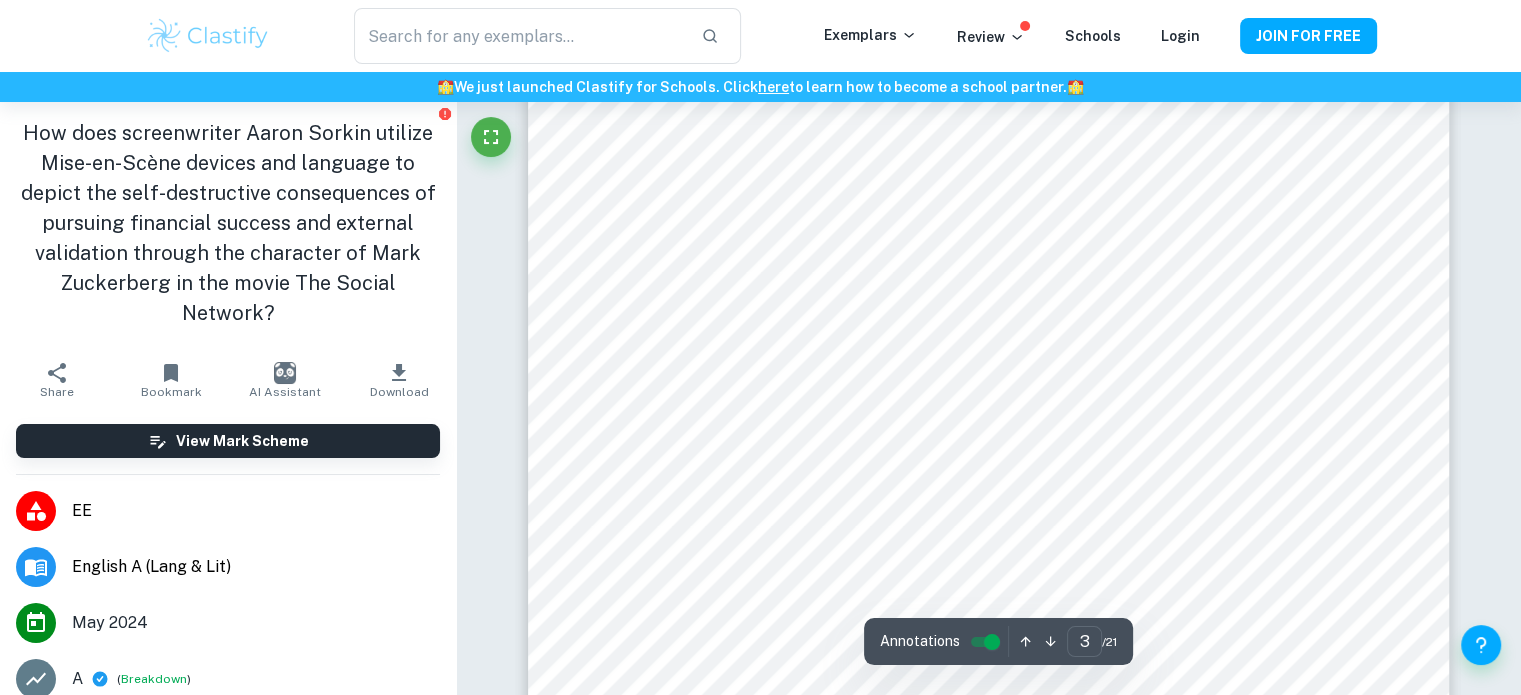 scroll, scrollTop: 3054, scrollLeft: 0, axis: vertical 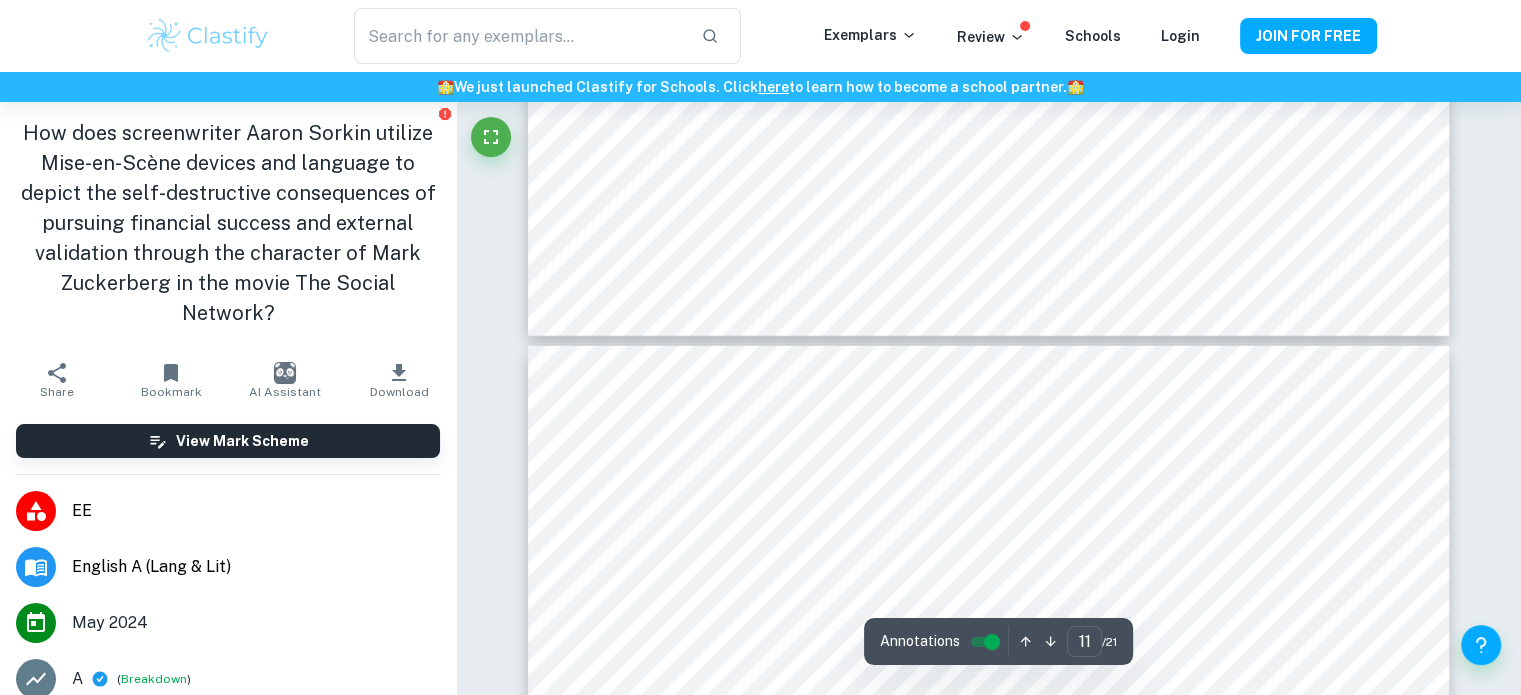 type on "12" 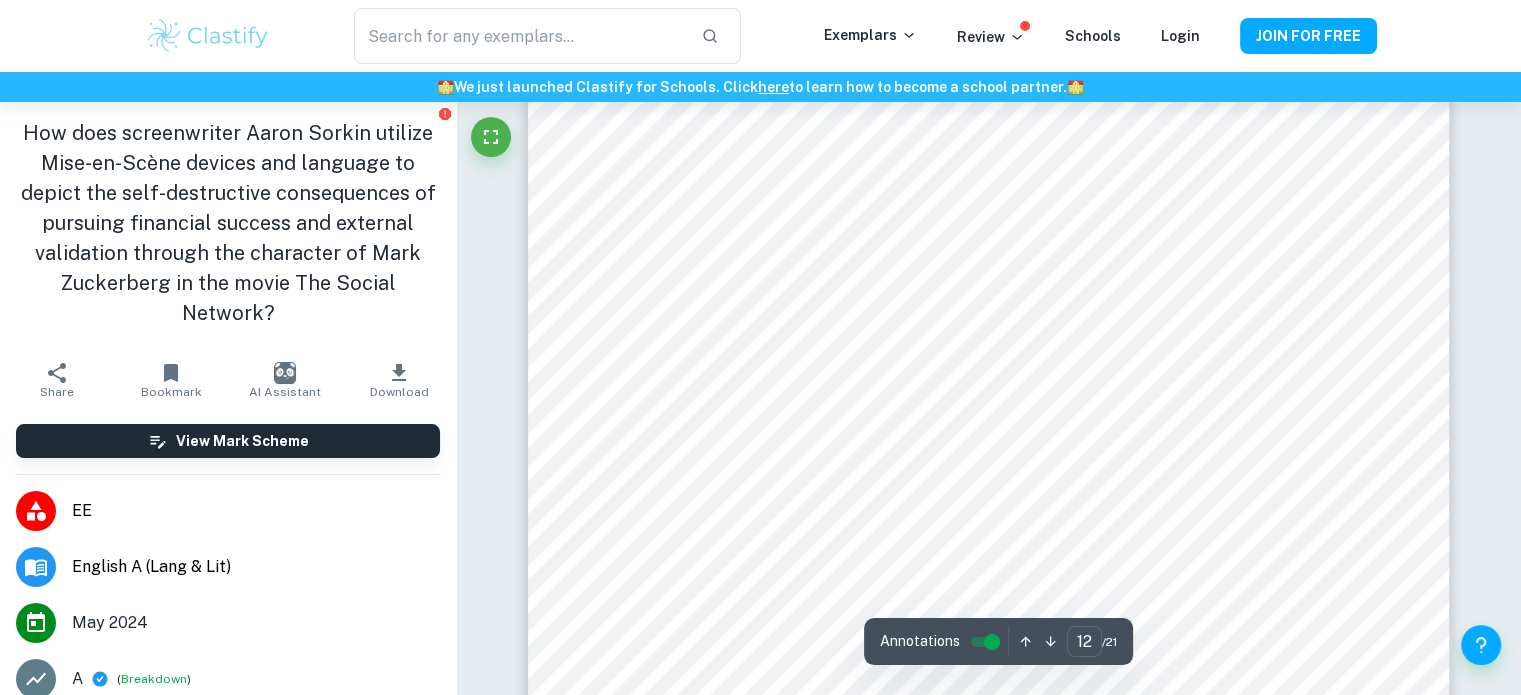 scroll, scrollTop: 13774, scrollLeft: 0, axis: vertical 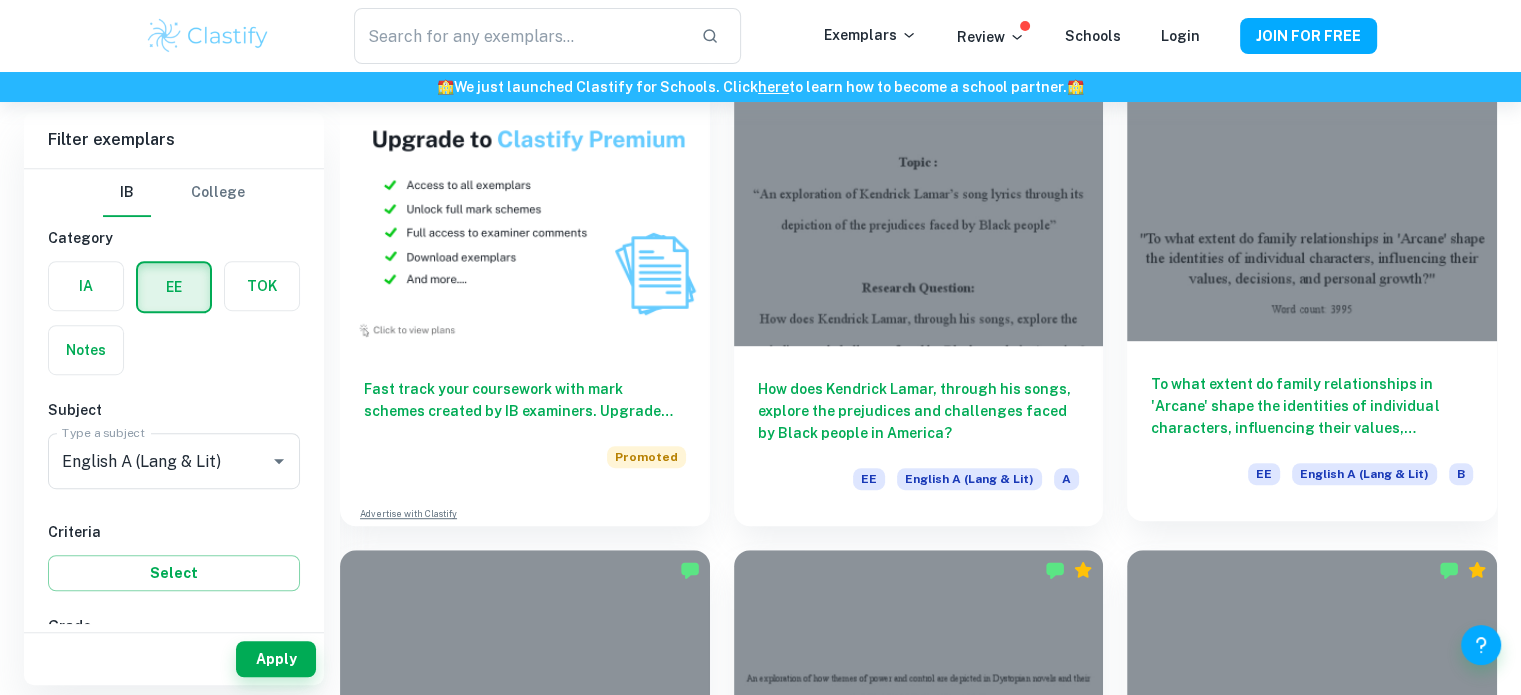click on "To what extent do family relationships in 'Arcane' shape  the identities of individual characters, influencing their  values, decisions, and personal growth?" at bounding box center (1312, 406) 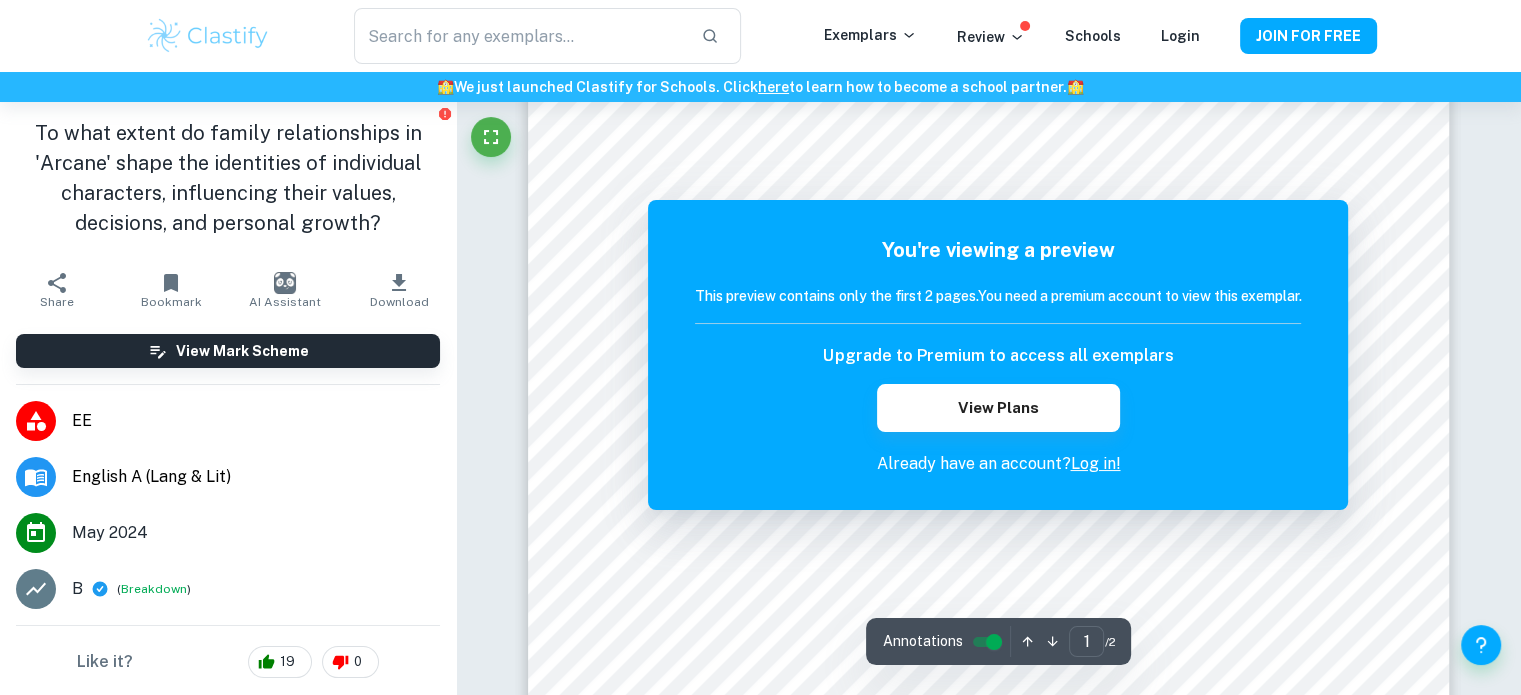 scroll, scrollTop: 0, scrollLeft: 0, axis: both 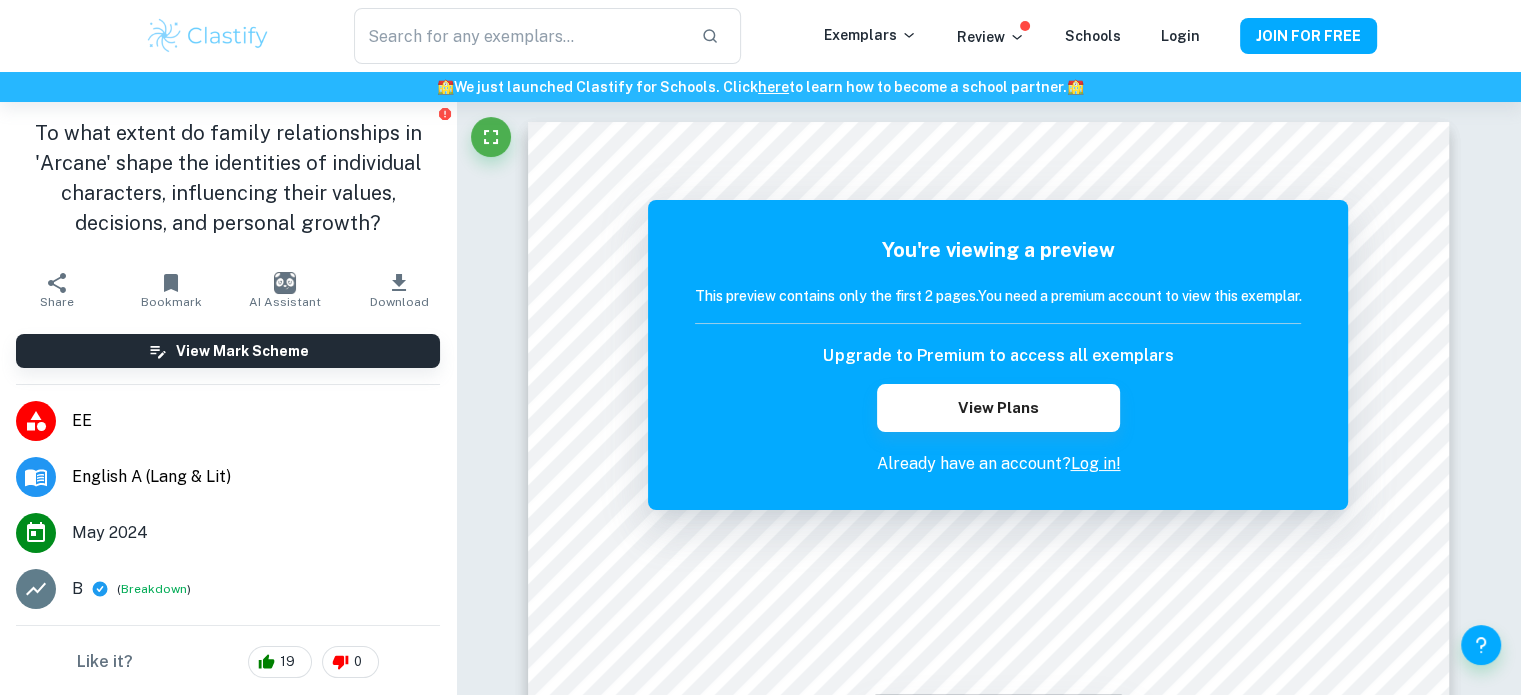 click on "Log in!" at bounding box center [1095, 463] 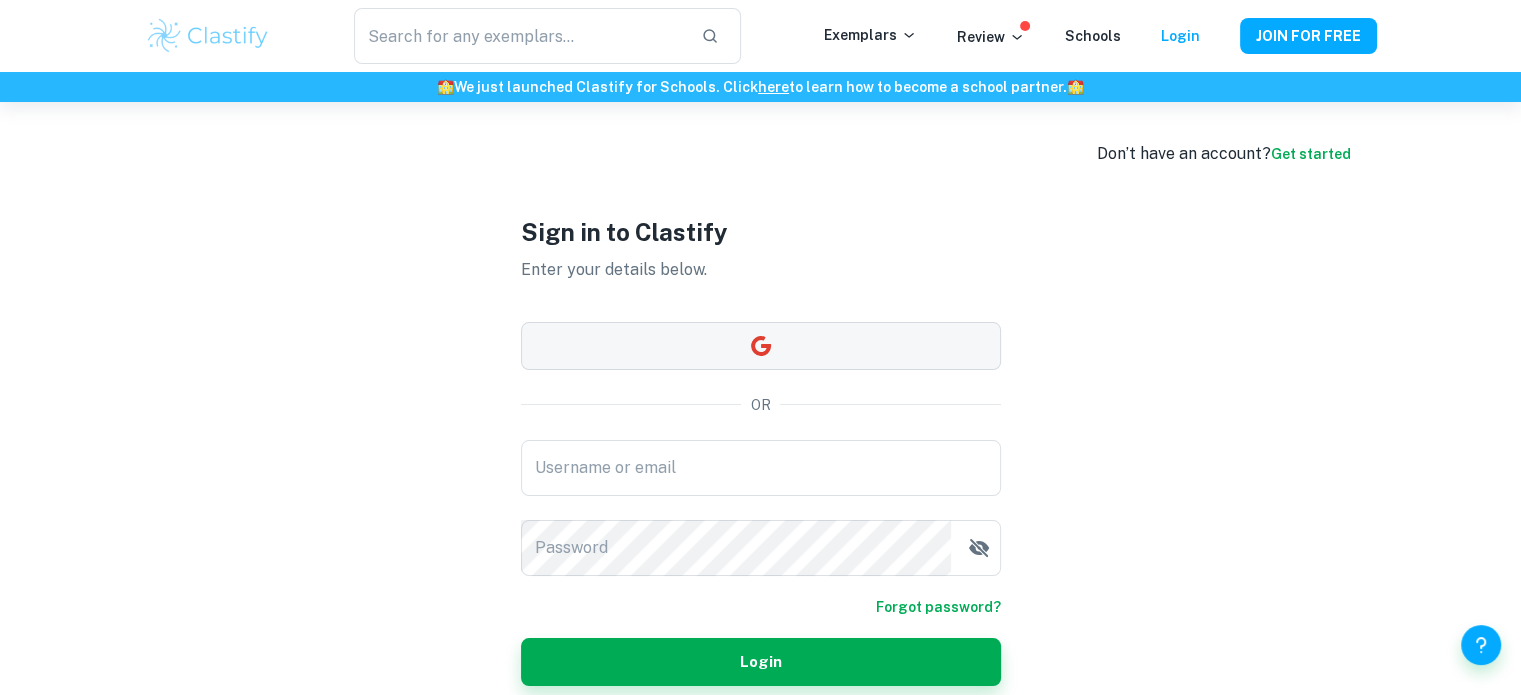 click at bounding box center [761, 346] 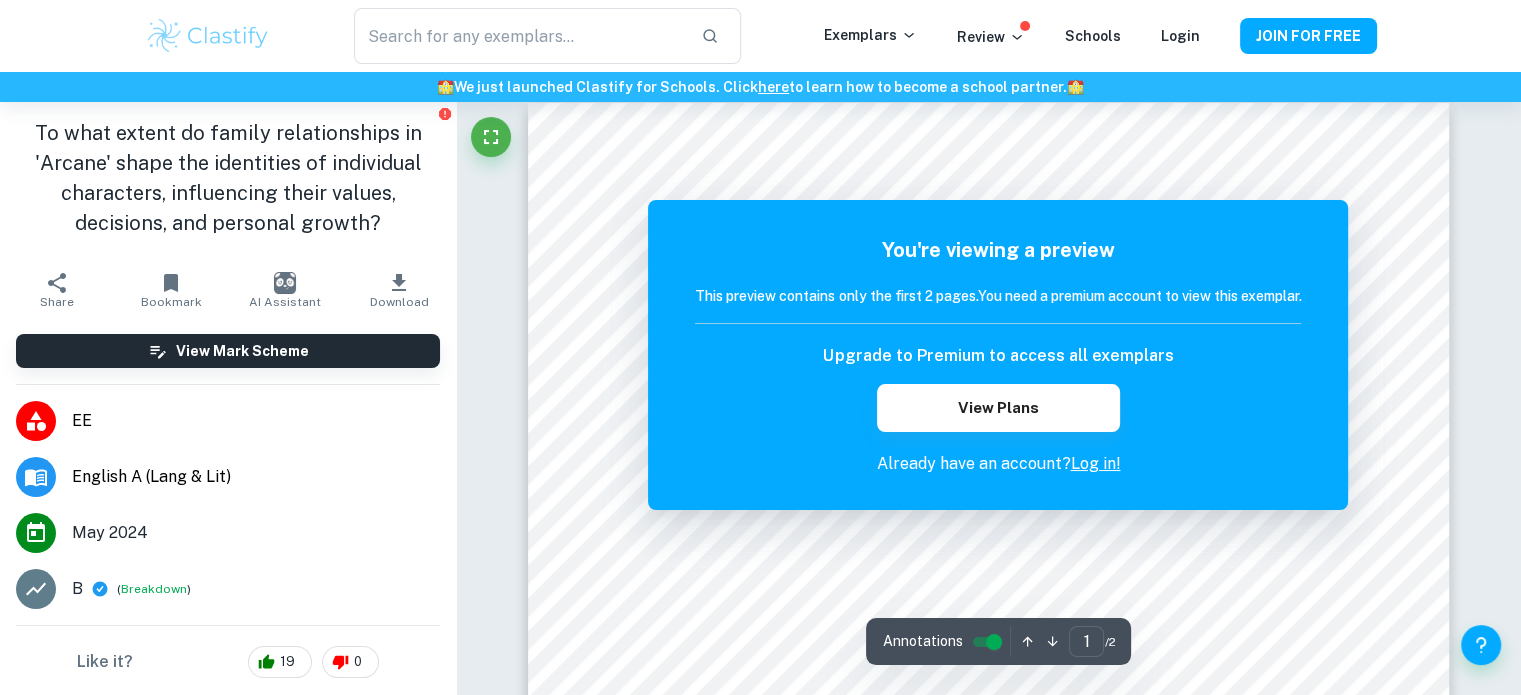scroll, scrollTop: 6, scrollLeft: 0, axis: vertical 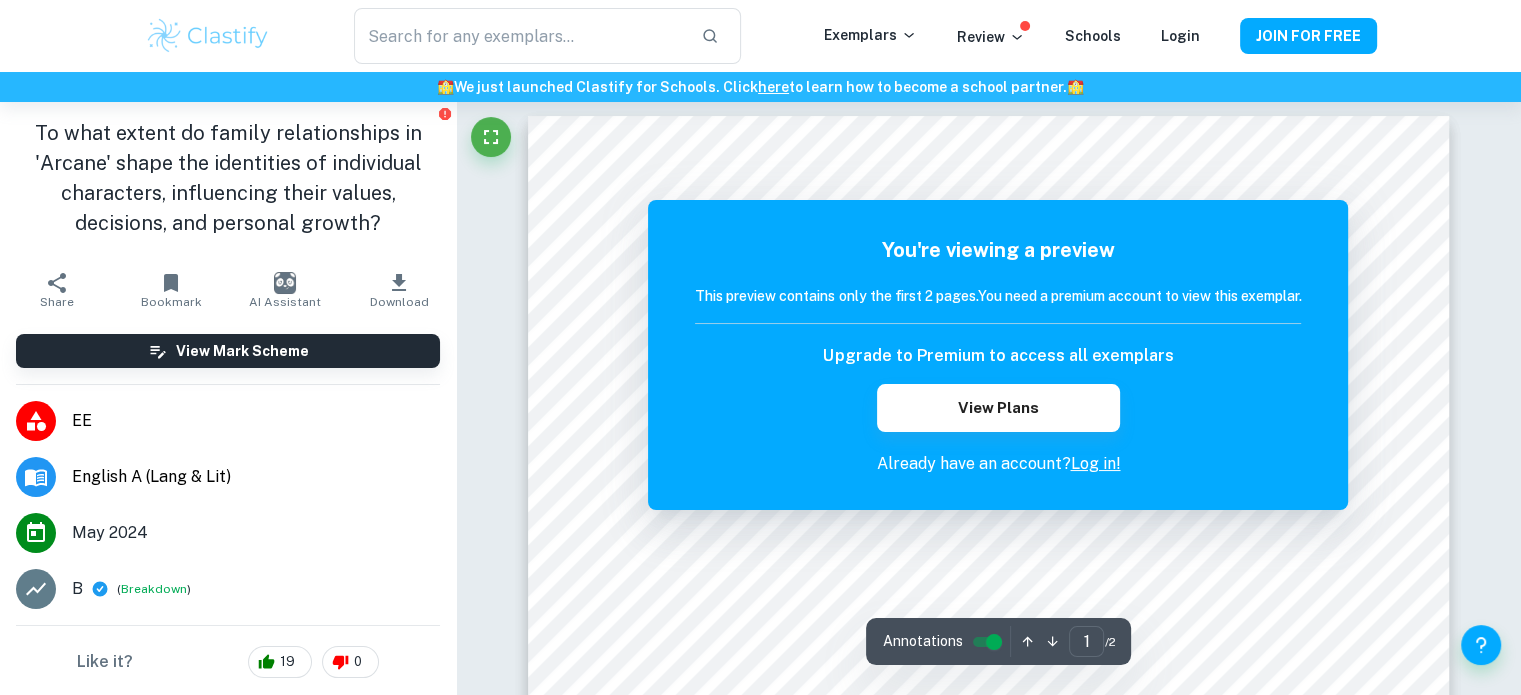 click on "B ( Breakdown )" at bounding box center [256, 589] 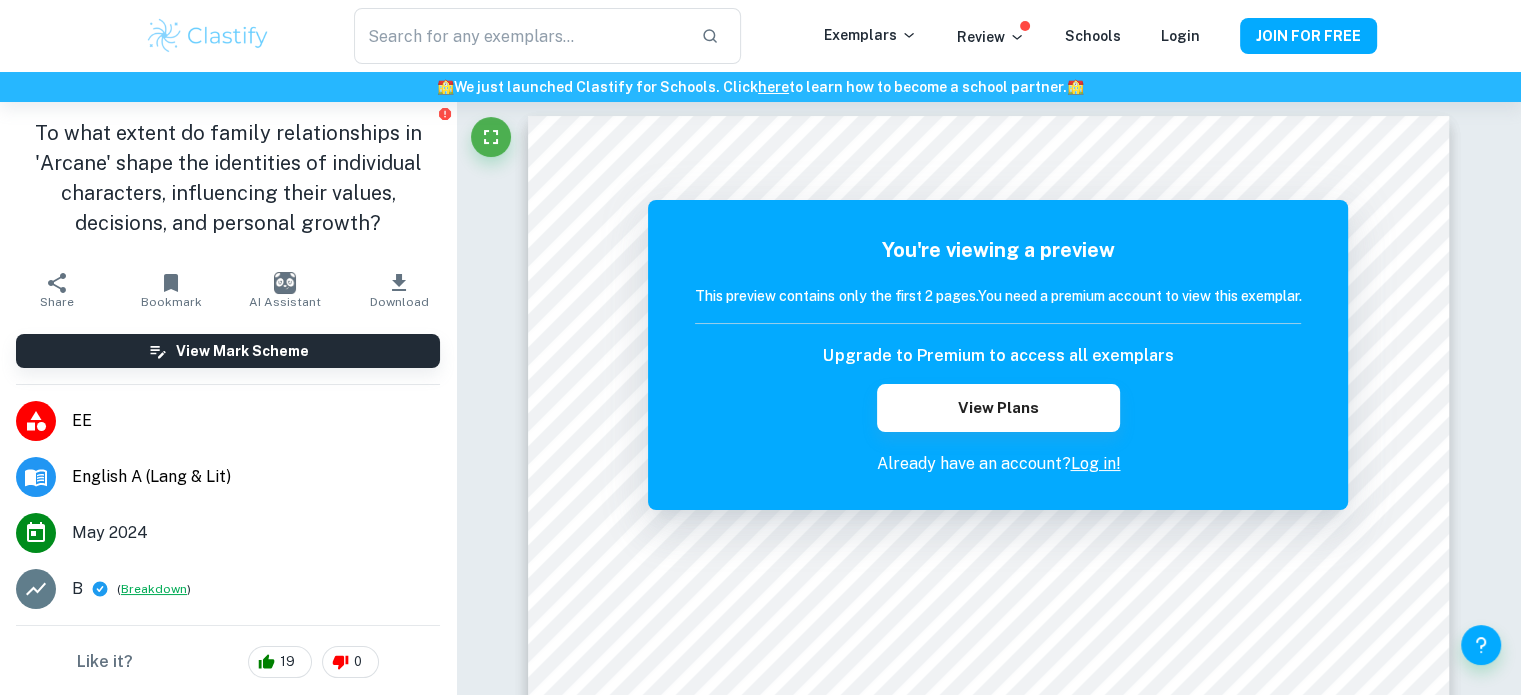 click on "Breakdown" at bounding box center (154, 589) 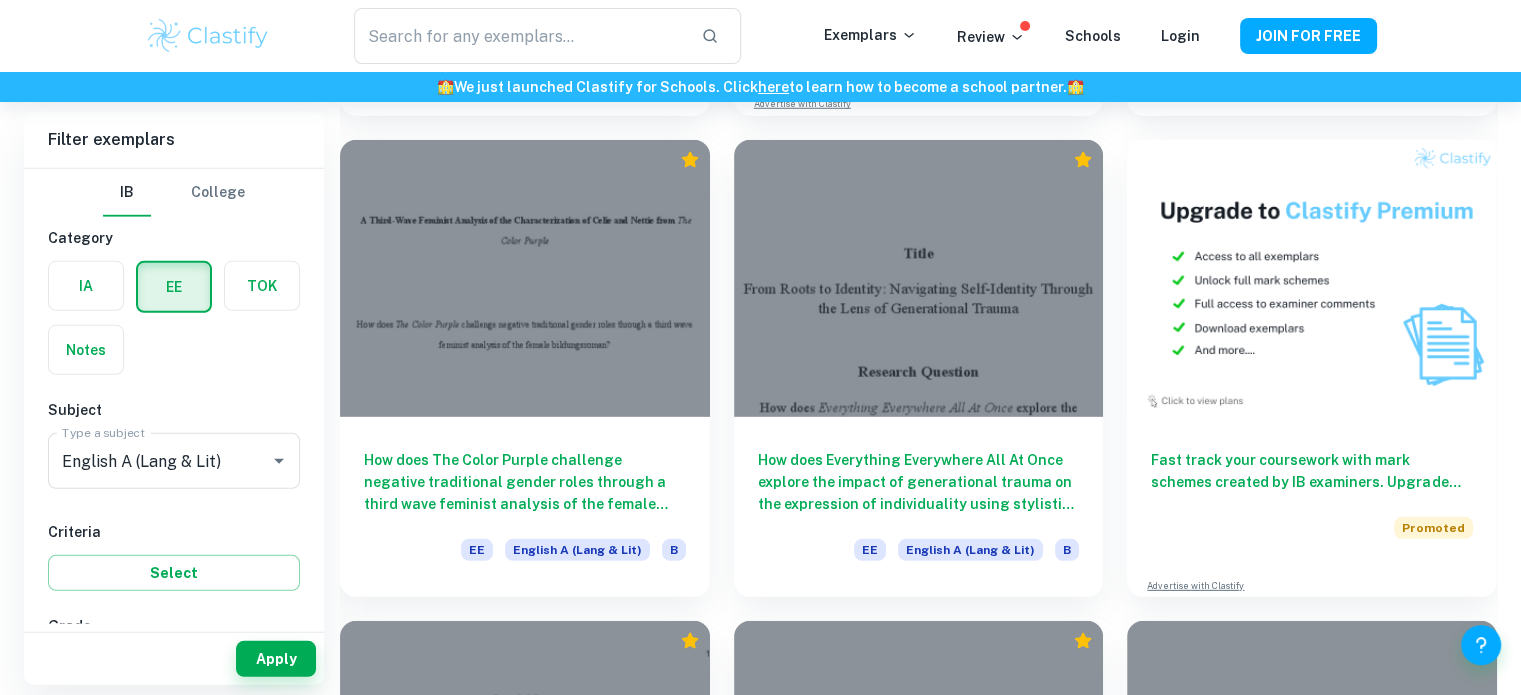 scroll, scrollTop: 5900, scrollLeft: 0, axis: vertical 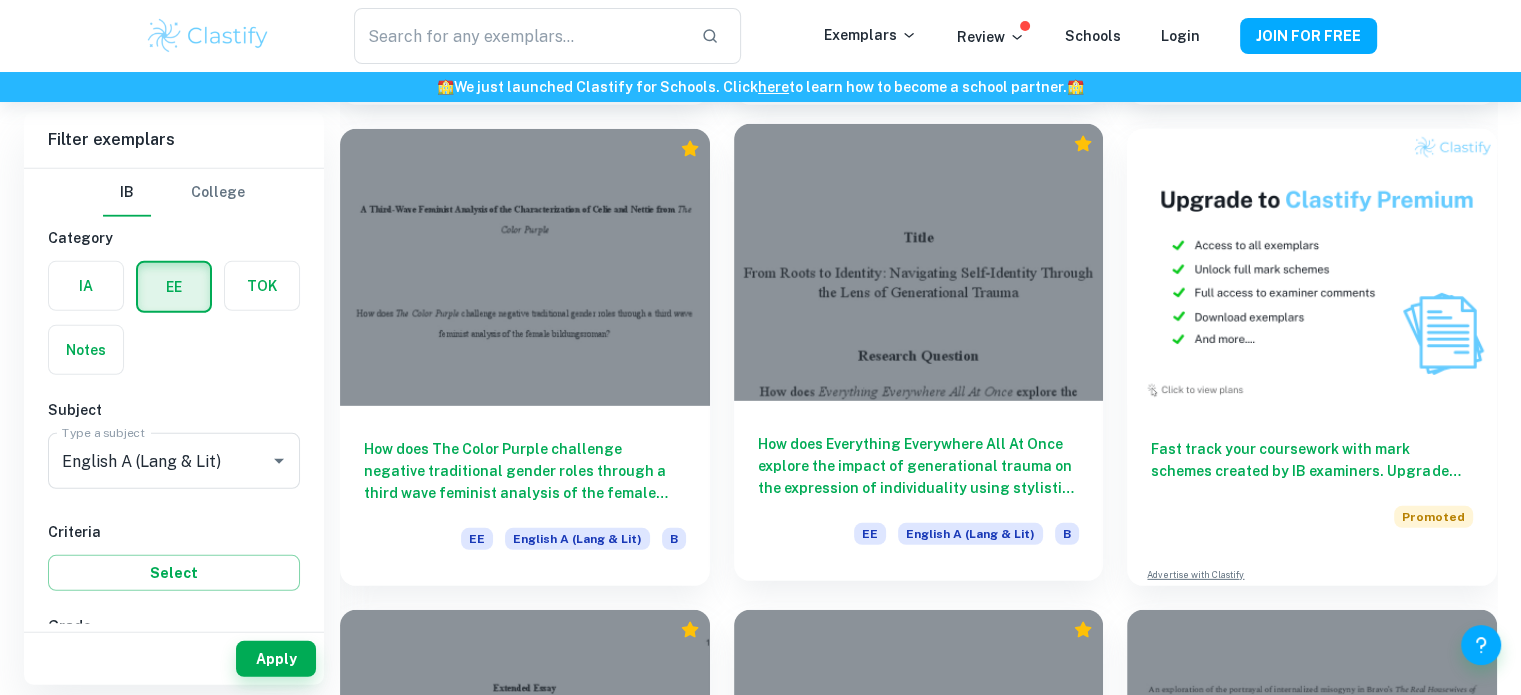 click on "How does Everything Everywhere All At Once explore the impact of generational trauma on the expression of individuality using stylistic devices? EE English A (Lang & Lit) B" at bounding box center (919, 491) 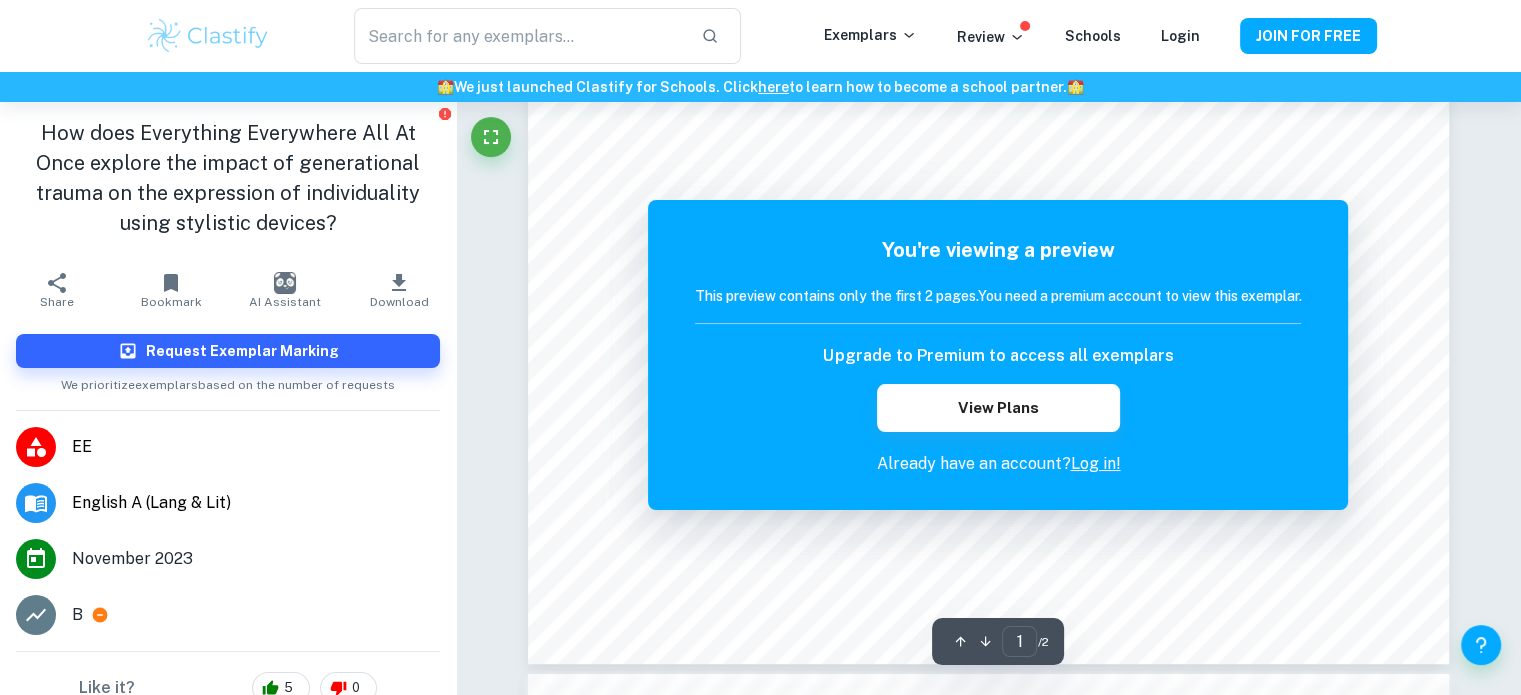 scroll, scrollTop: 684, scrollLeft: 0, axis: vertical 